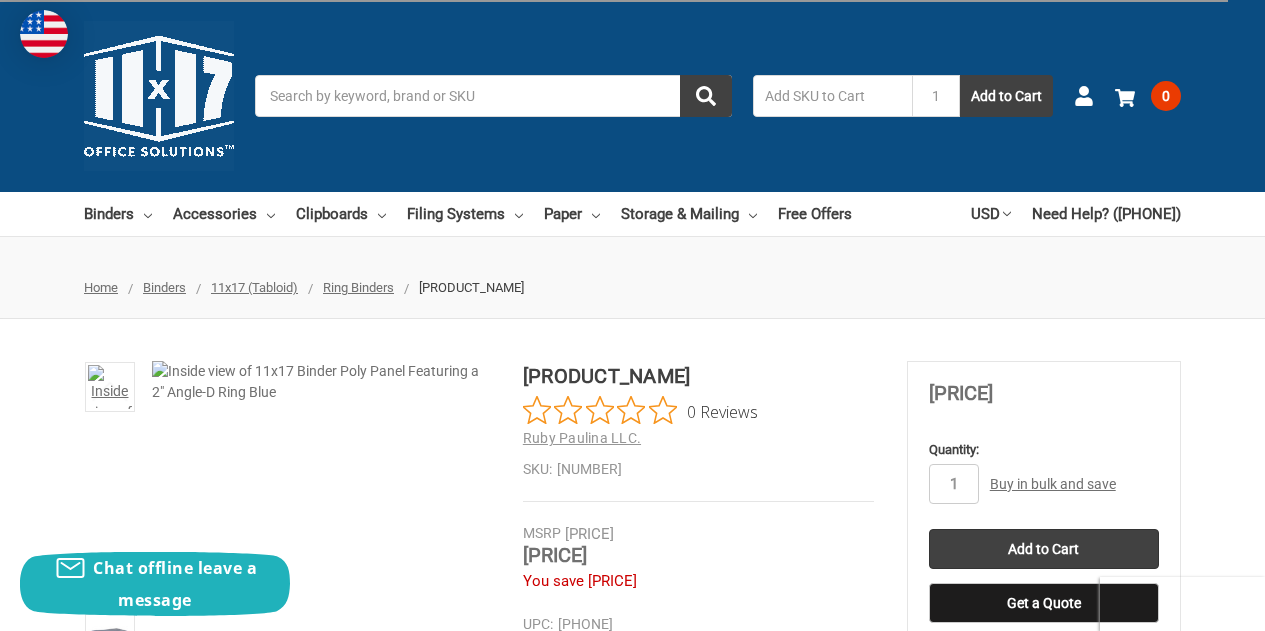 scroll, scrollTop: 100, scrollLeft: 0, axis: vertical 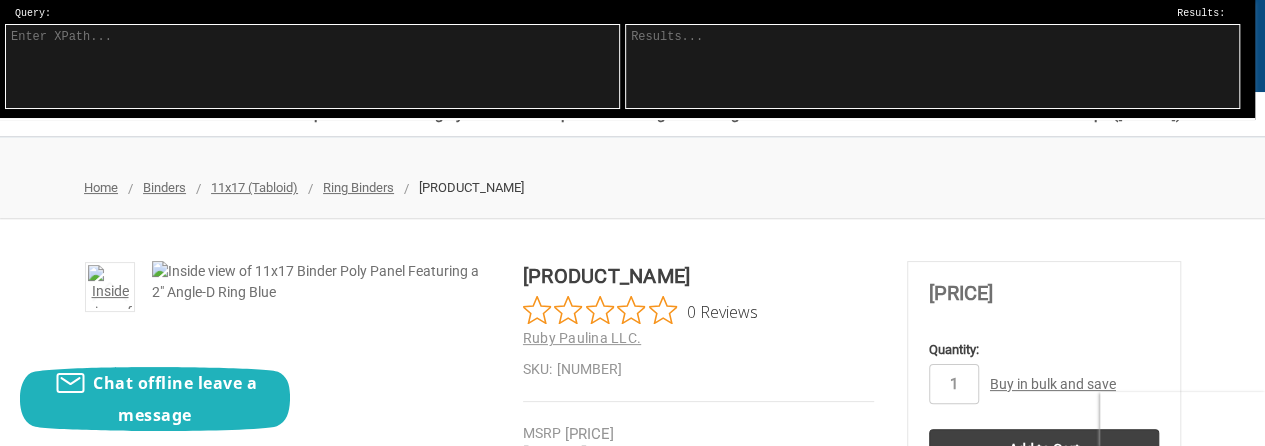 click at bounding box center [312, 66] 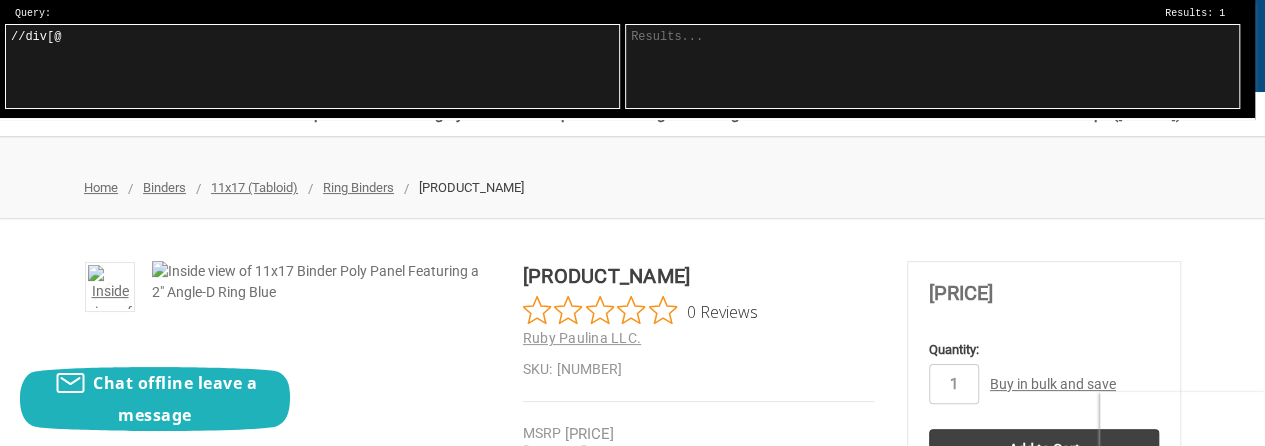 paste on "class="productView-product"" 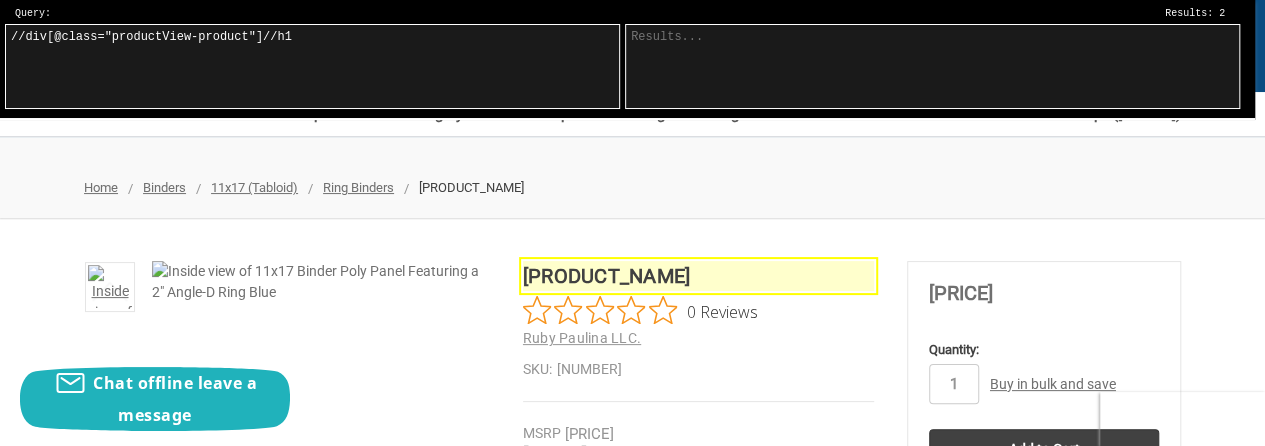 click on "//div[@class="productView-product"]//h1" at bounding box center (312, 66) 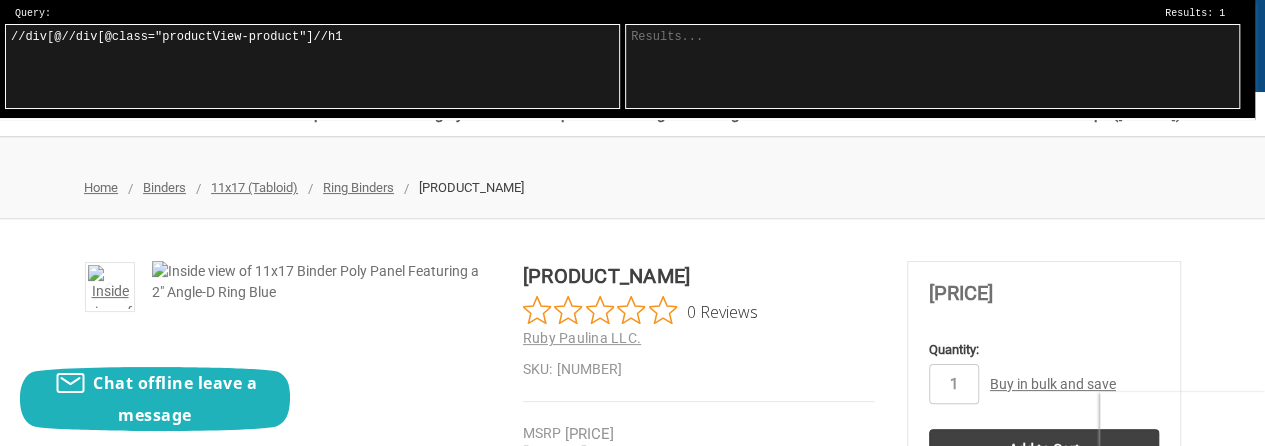 paste on "class="productView"" 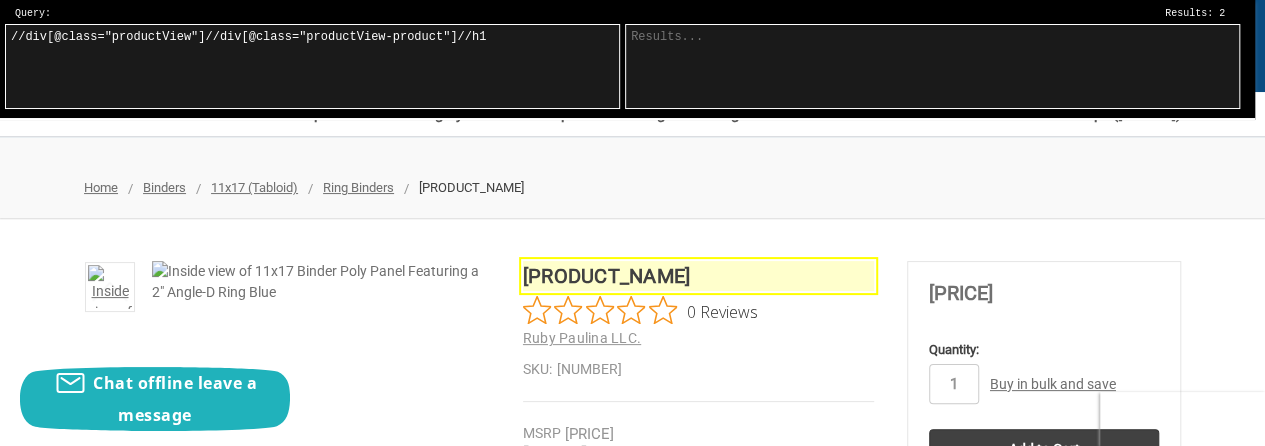 click on "//div[@class="productView"]//div[@class="productView-product"]//h1" at bounding box center [312, 66] 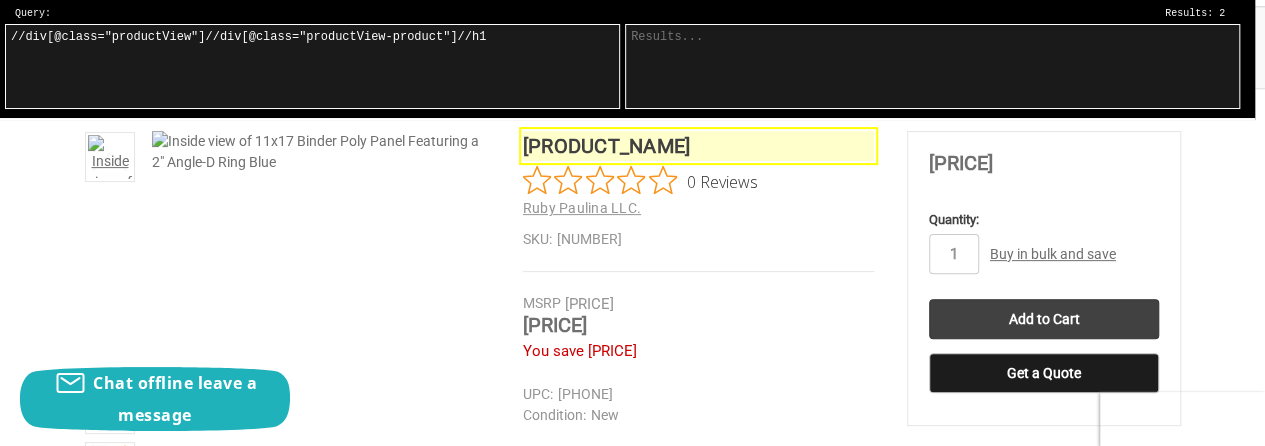 scroll, scrollTop: 200, scrollLeft: 0, axis: vertical 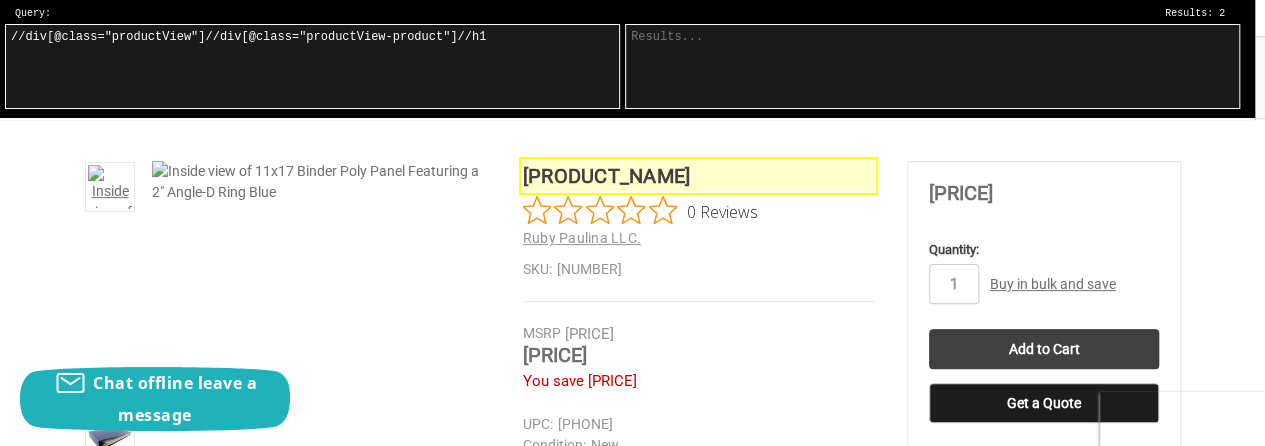 click on "//div[@class="productView"]//div[@class="productView-product"]//h1" at bounding box center (312, 66) 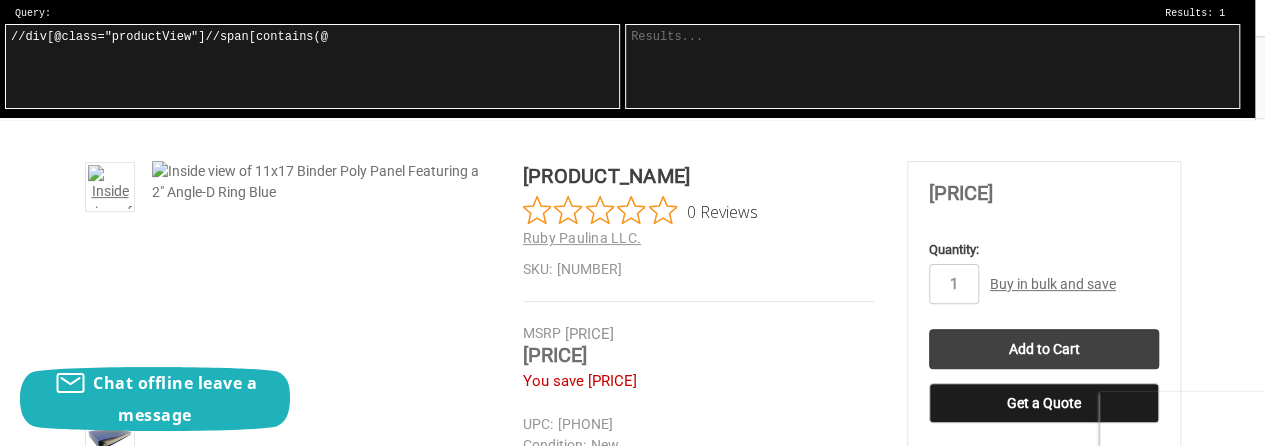 paste on "class="price price--withoutTax price-primary"" 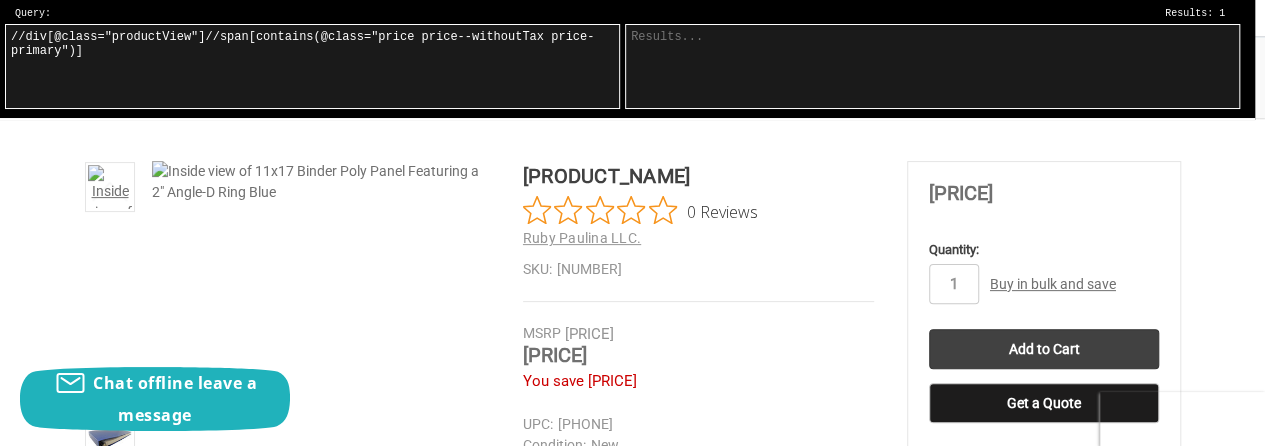 click on "//div[@class="productView"]//span[contains(@class="price price--withoutTax price-primary")]" at bounding box center (312, 66) 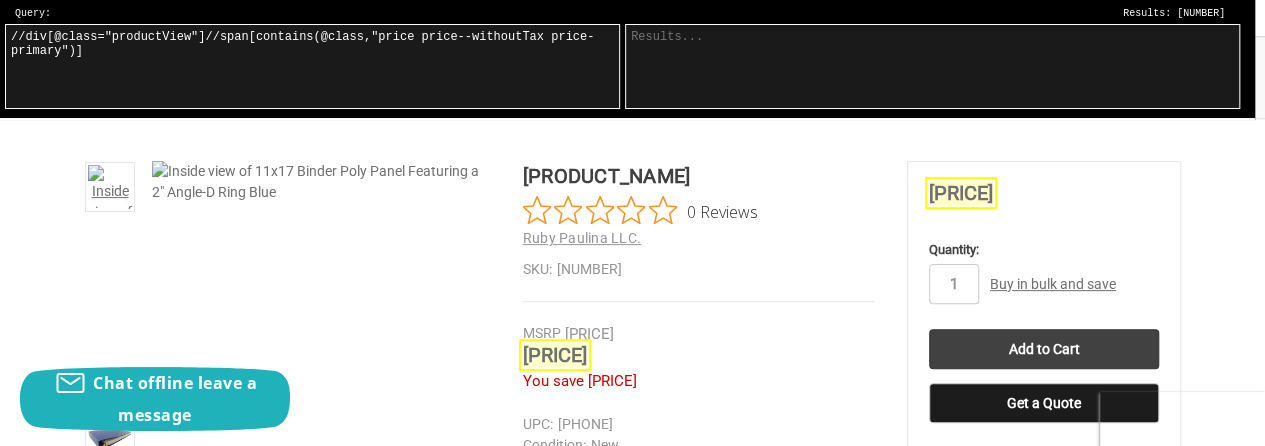 click on "//div[@class="productView"]//span[contains(@class,"price price--withoutTax price-primary")]" at bounding box center [312, 66] 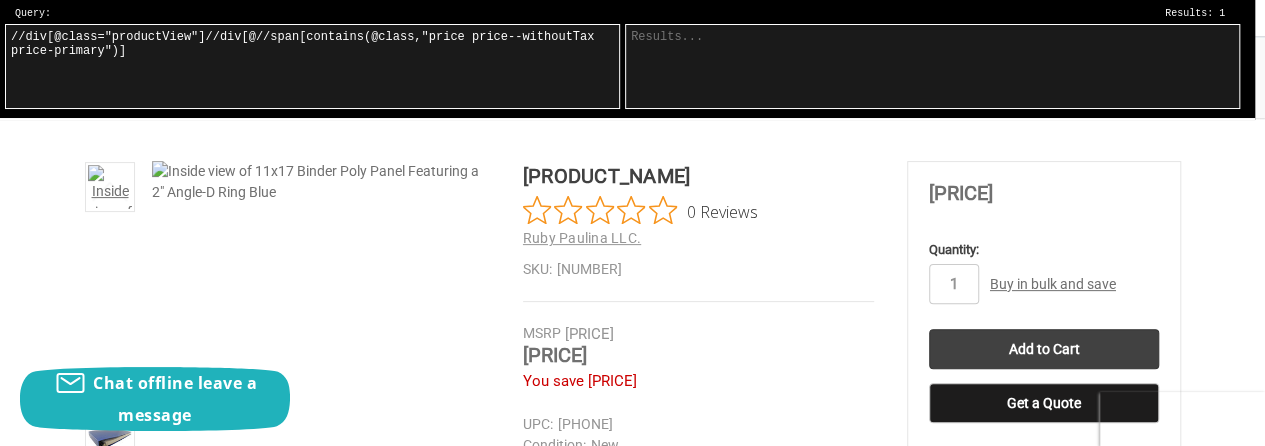 paste on "class="price-section--wrapper"" 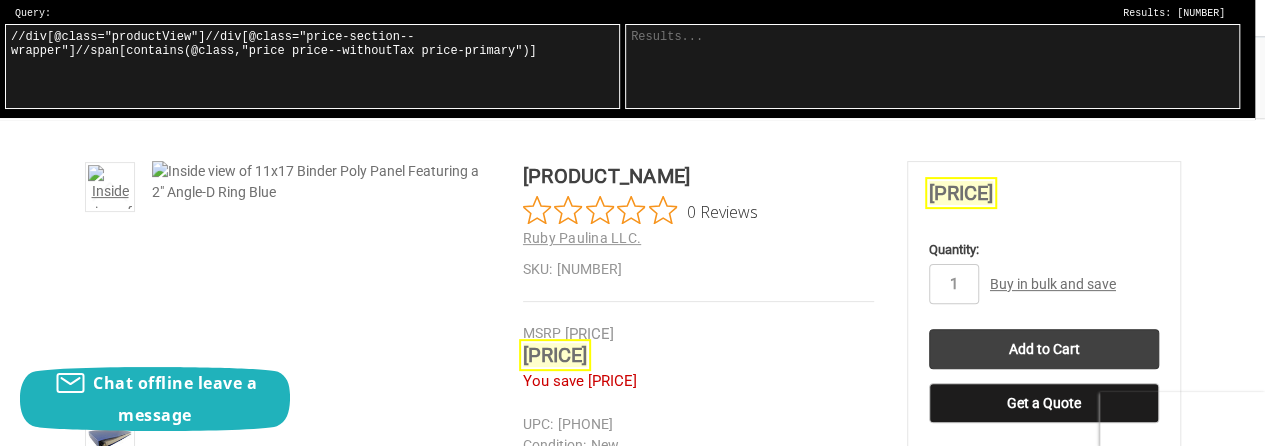 click on "//div[@class="productView"]//div[@class="price-section--wrapper"]//span[contains(@class,"price price--withoutTax price-primary")]" at bounding box center (312, 66) 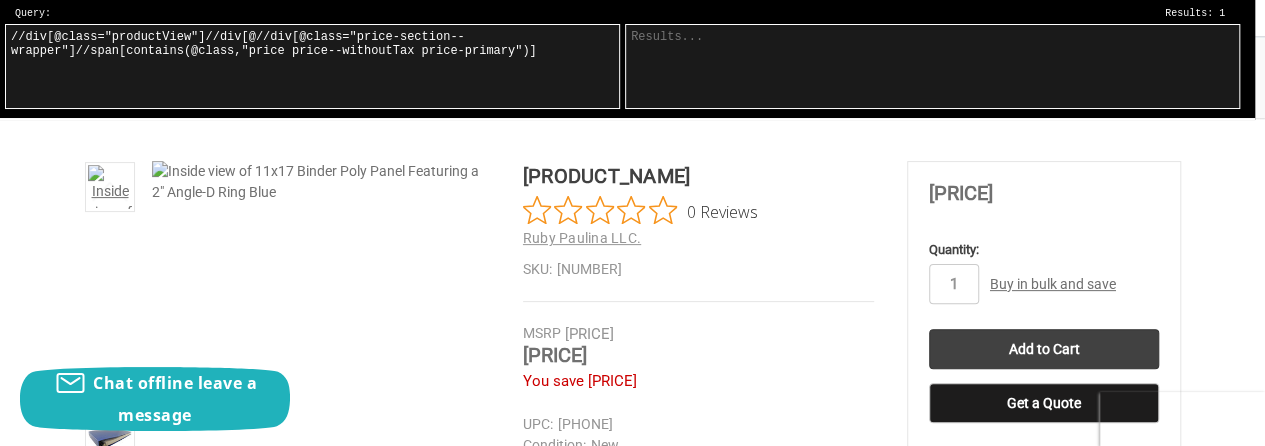 paste on "class="price-section"" 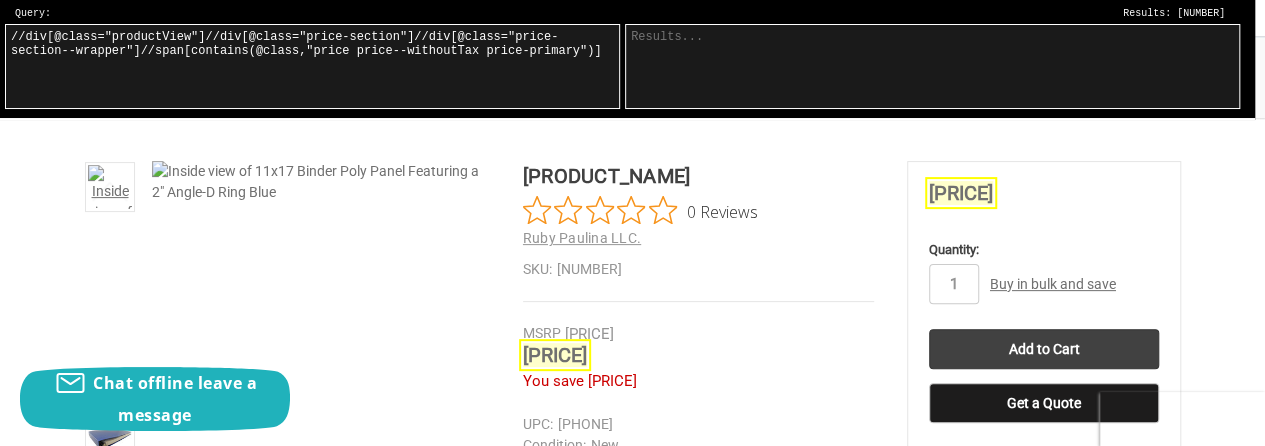 drag, startPoint x: 188, startPoint y: 39, endPoint x: 0, endPoint y: 37, distance: 188.01064 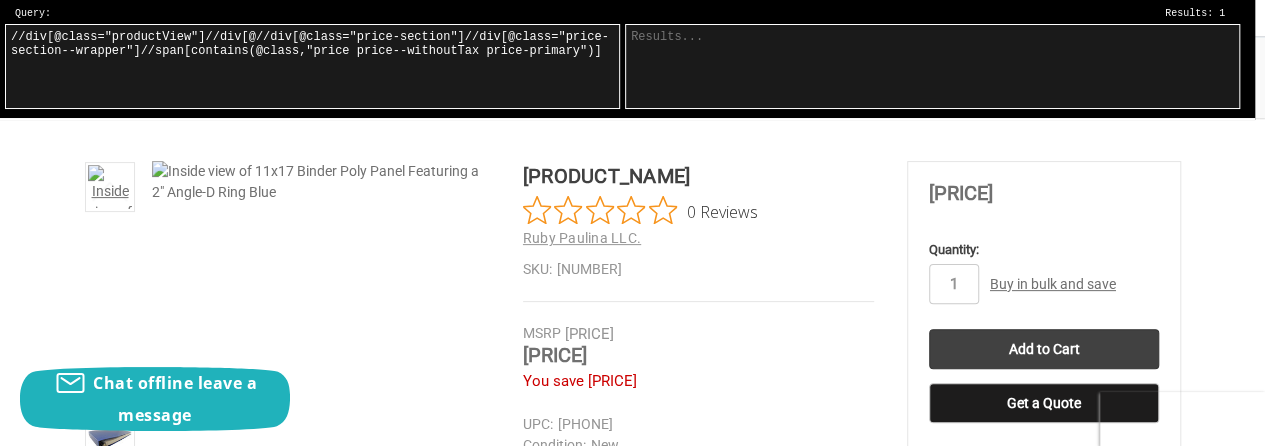 paste on "class="productView-price"" 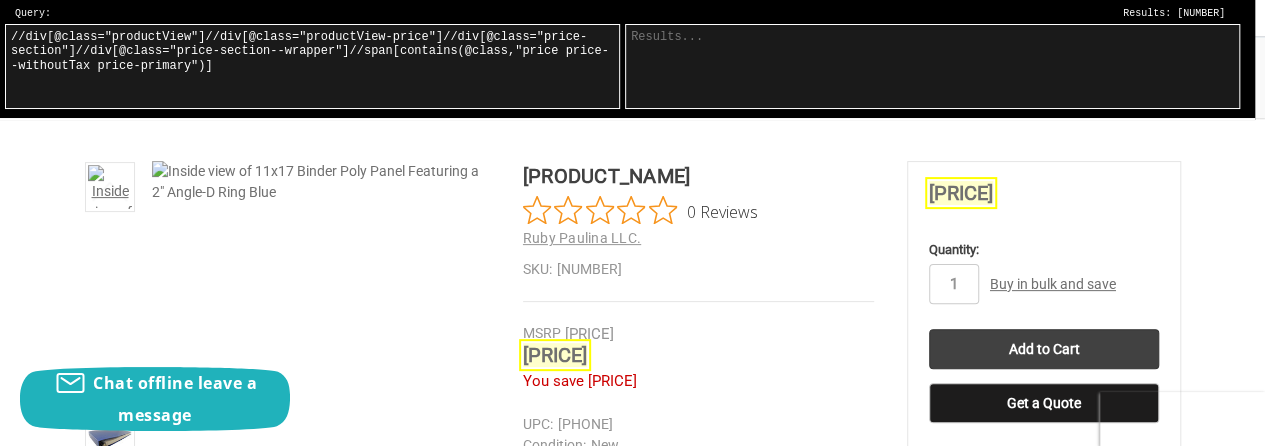 click on "//div[@class="productView"]//div[@class="productView-price"]//div[@class="price-section"]//div[@class="price-section--wrapper"]//span[contains(@class,"price price--withoutTax price-primary")]" at bounding box center [312, 66] 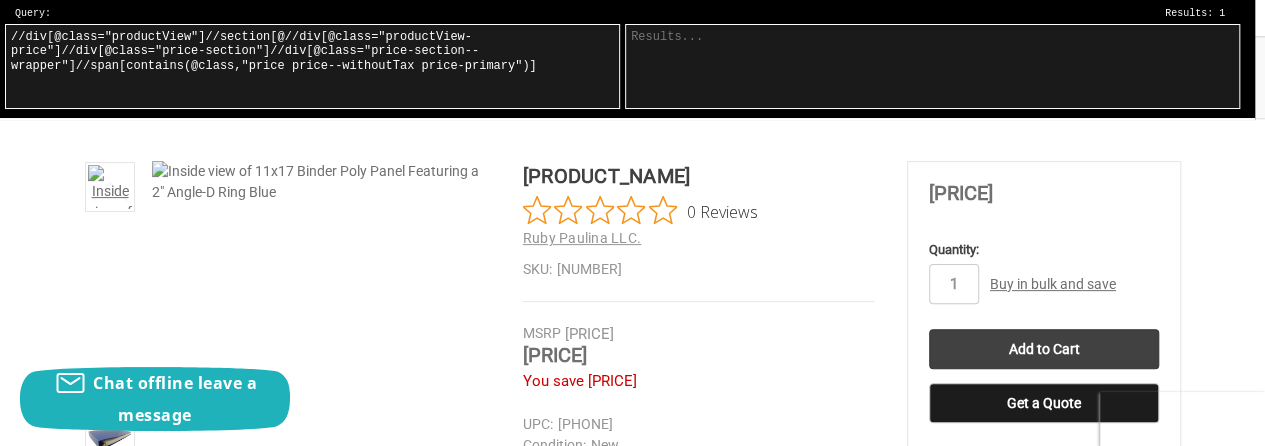 paste on "class="productView-details buy-section"" 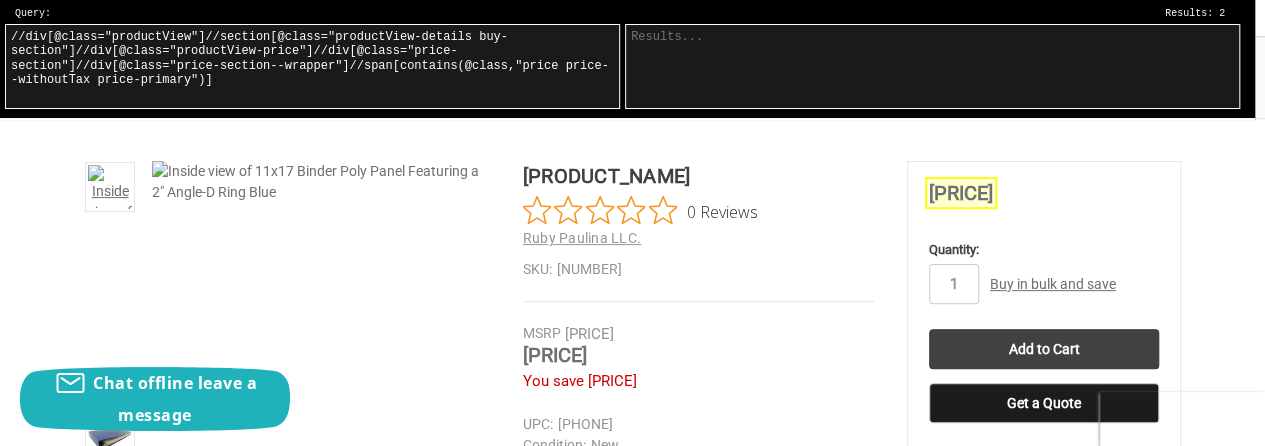 click on "//div[@class="productView"]//section[@class="productView-details buy-section"]//div[@class="productView-price"]//div[@class="price-section"]//div[@class="price-section--wrapper"]//span[contains(@class,"price price--withoutTax price-primary")]" at bounding box center [312, 66] 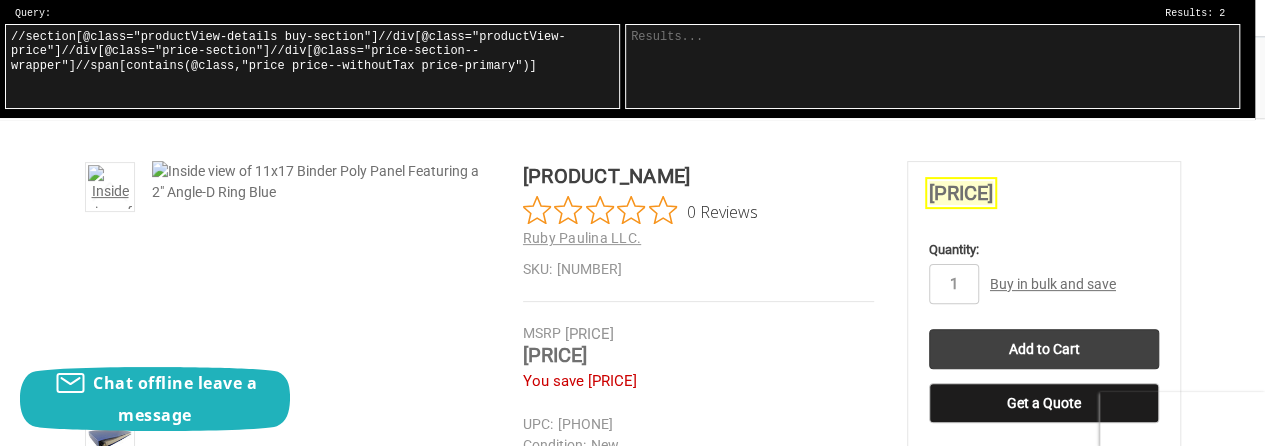 click on "//section[@class="productView-details buy-section"]//div[@class="productView-price"]//div[@class="price-section"]//div[@class="price-section--wrapper"]//span[contains(@class,"price price--withoutTax price-primary")]" at bounding box center [312, 66] 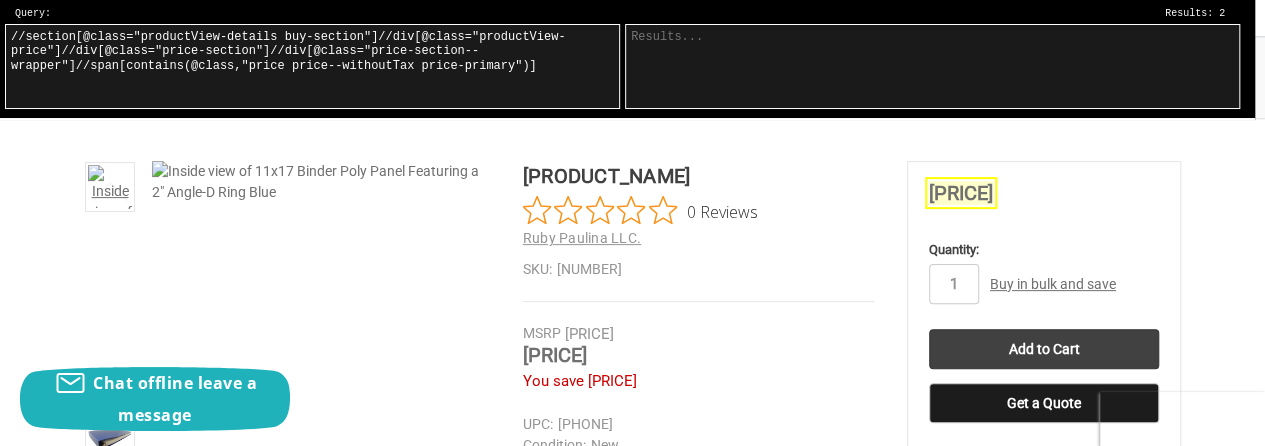 type on "//section[@class="productView-details buy-section"]//div[@class="productView-price"]//div[@class="price-section"]//div[@class="price-section--wrapper"]//span[contains(@class,"price price--withoutTax price-primary")]" 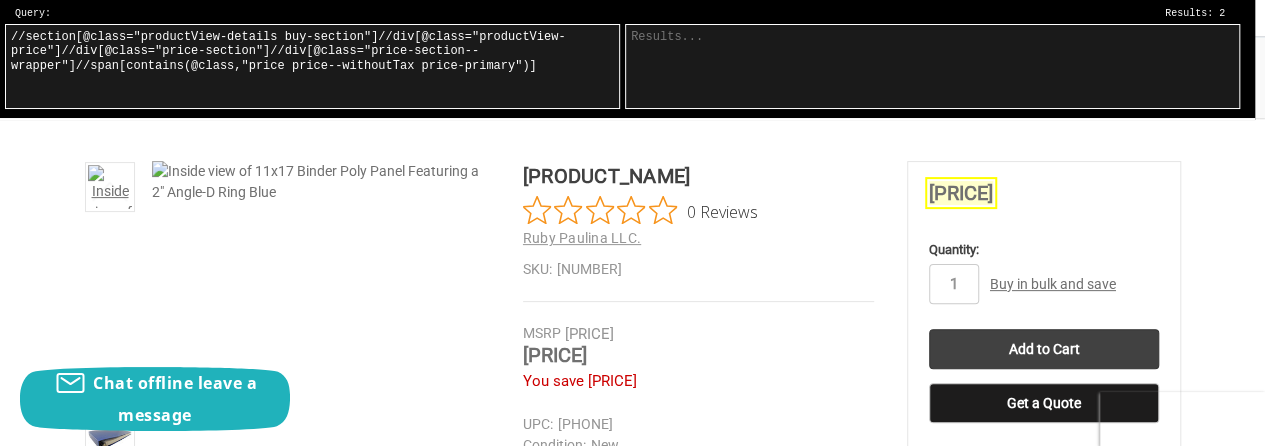 click on "//section[@class="productView-details buy-section"]//div[@class="productView-price"]//div[@class="price-section"]//div[@class="price-section--wrapper"]//span[contains(@class,"price price--withoutTax price-primary")]" at bounding box center (312, 66) 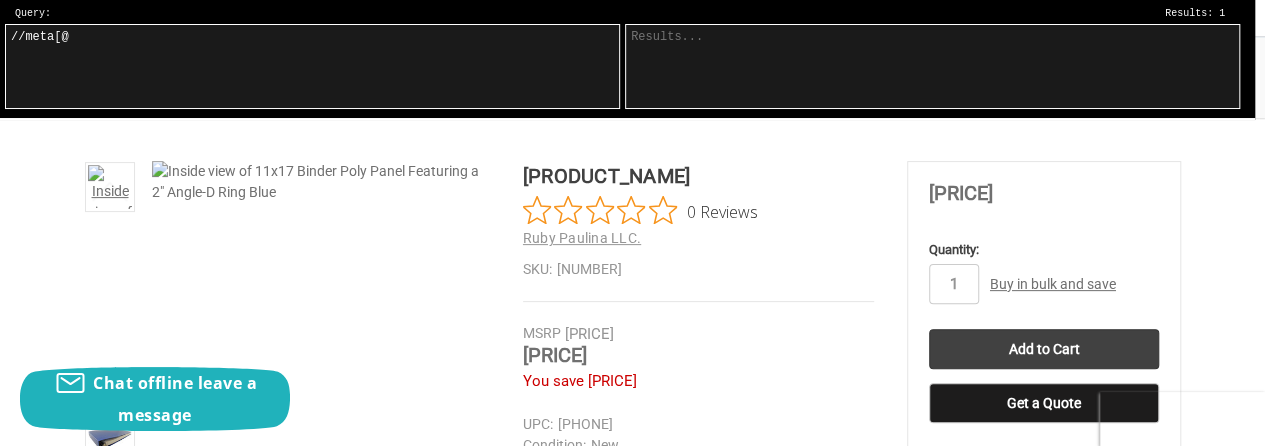 paste on "property="product:price:currency"" 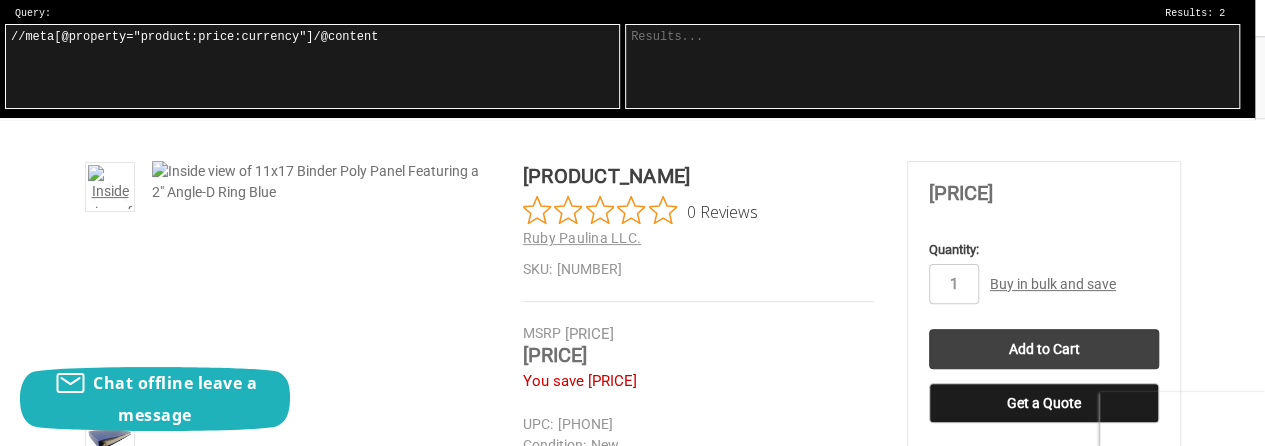 type on "//meta[@property="product:price:currency"]/@content" 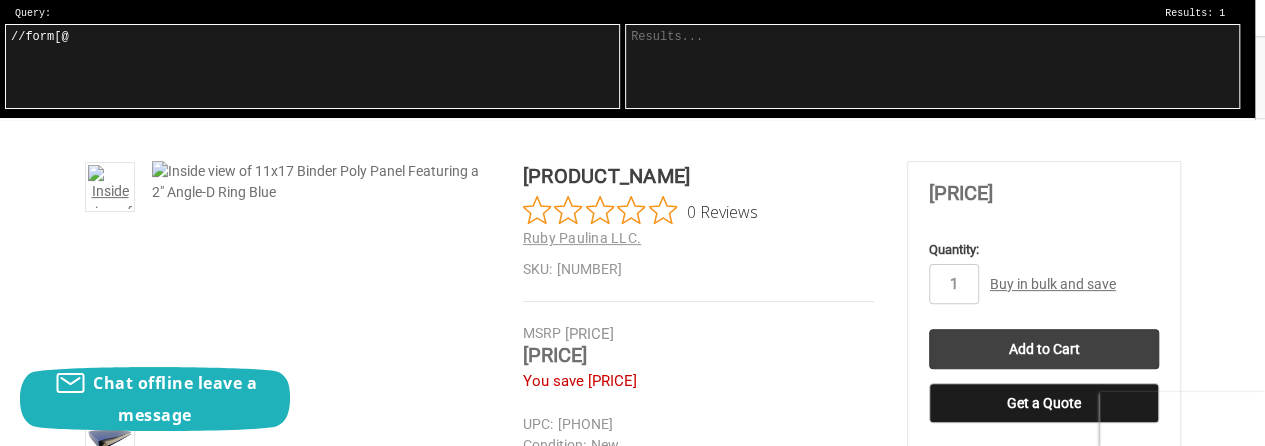 paste on "class="form-increment"" 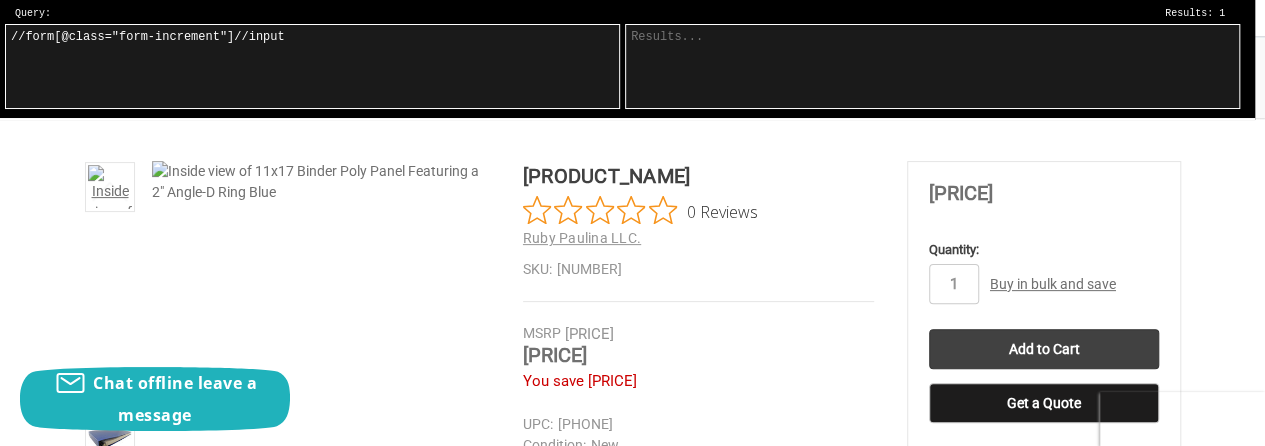 click on "//form[@class="form-increment"]//input" at bounding box center (312, 66) 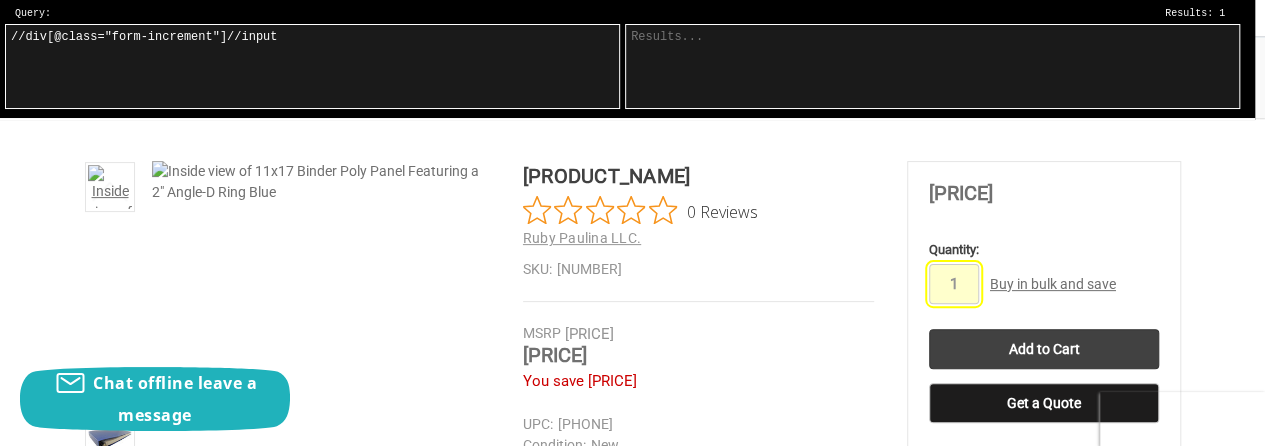 drag, startPoint x: 212, startPoint y: 42, endPoint x: 291, endPoint y: 47, distance: 79.15807 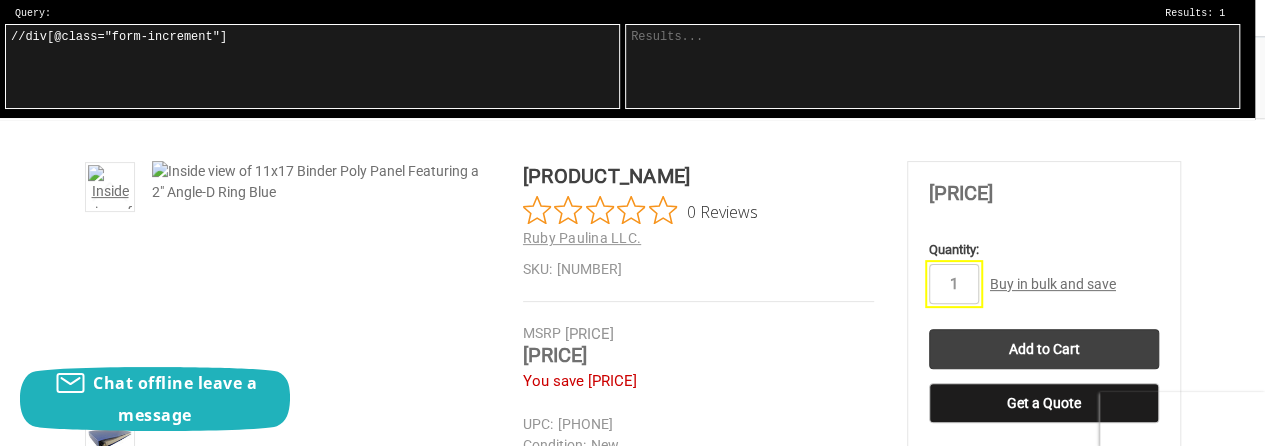 click on "//div[@class="form-increment"]" at bounding box center (312, 66) 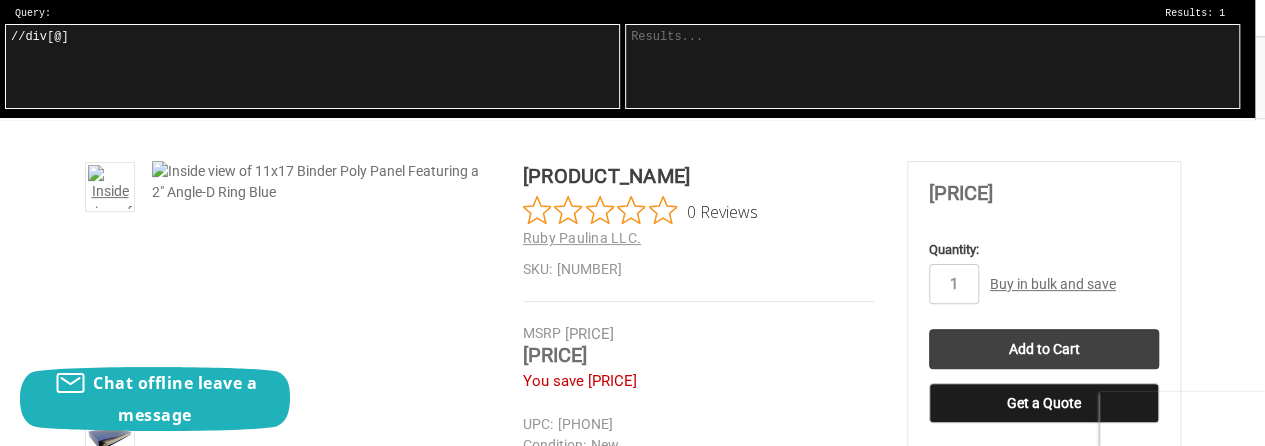 paste on "class="cart-add-container"" 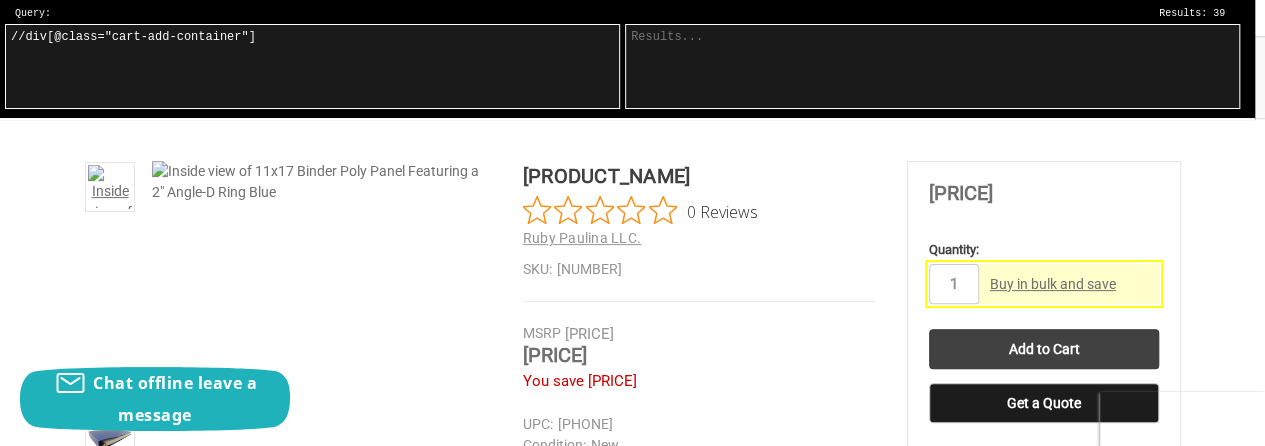 click on "//div[@class="cart-add-container"]" at bounding box center [312, 66] 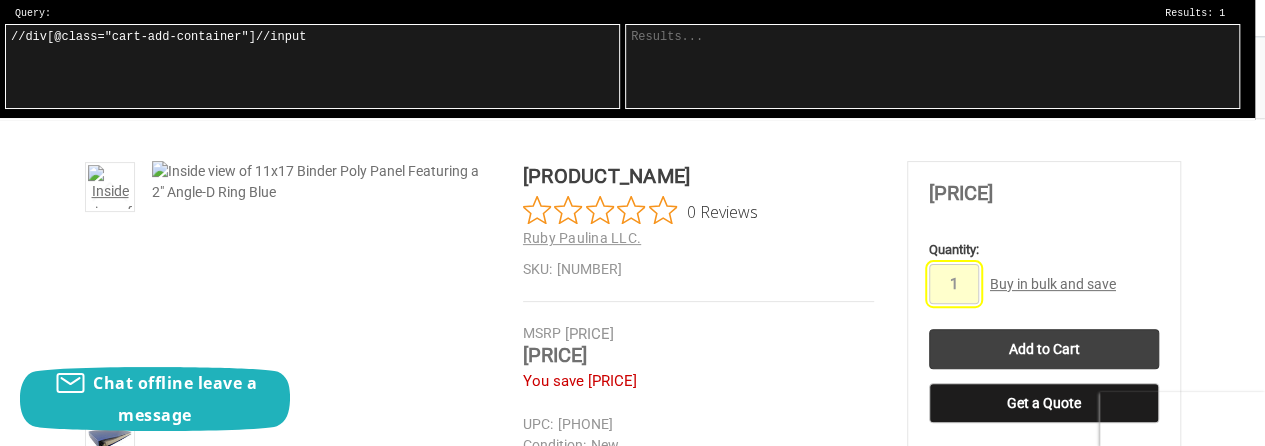 click on "//div[@class="cart-add-container"]//input" at bounding box center (312, 66) 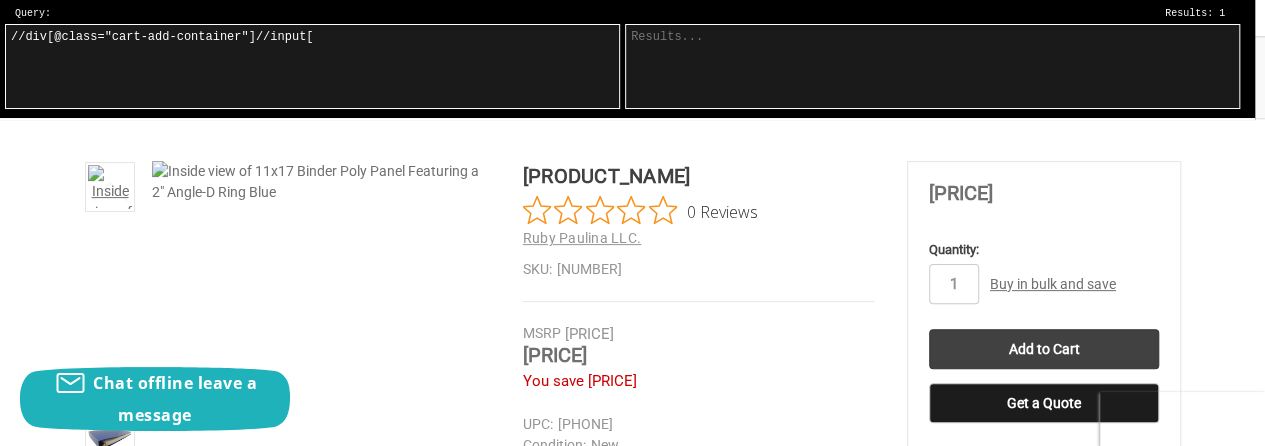 click on "//div[@class="cart-add-container"]//input[" at bounding box center (312, 66) 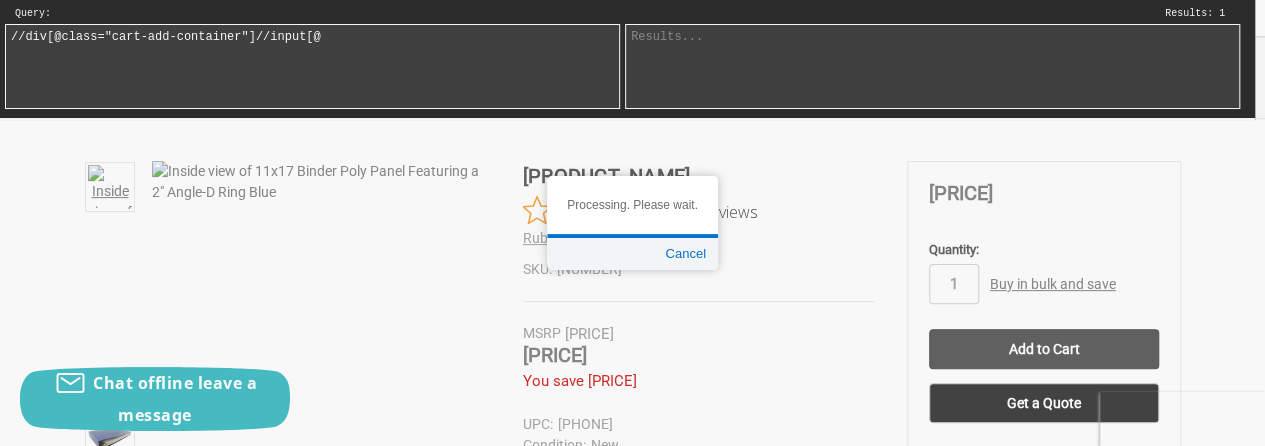 paste on "class="form-input form-input--incrementTotal"" 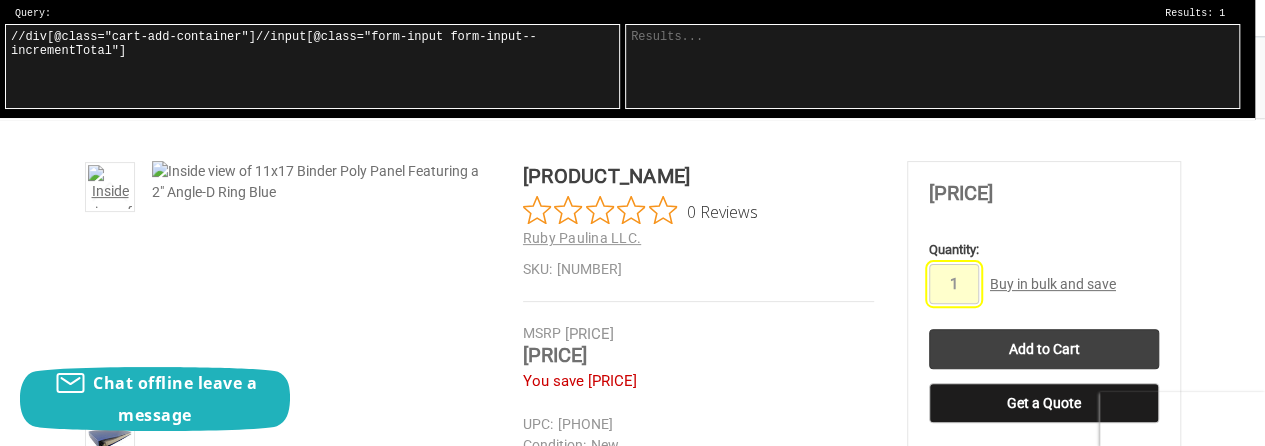 click on "//div[@class="cart-add-container"]//input[@class="form-input form-input--incrementTotal"]" at bounding box center [312, 66] 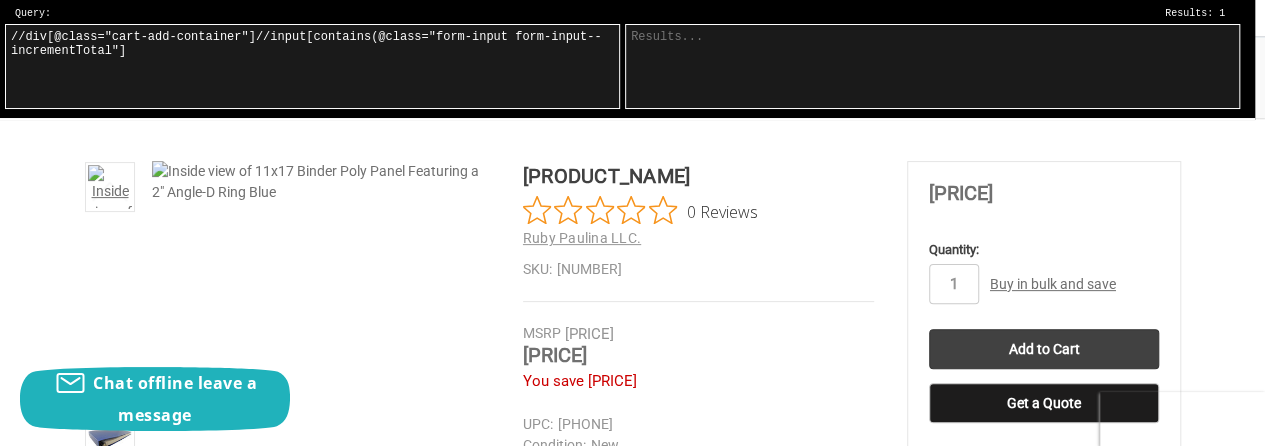 click on "//div[@class="cart-add-container"]//input[contains(@class="form-input form-input--incrementTotal"]" at bounding box center [312, 66] 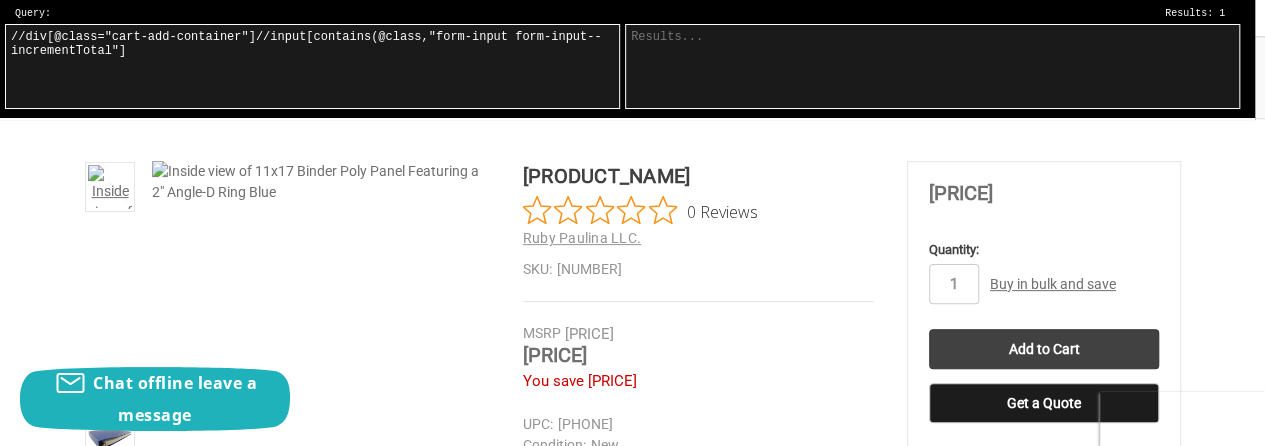 click on "//div[@class="cart-add-container"]//input[contains(@class,"form-input form-input--incrementTotal"]" at bounding box center [312, 66] 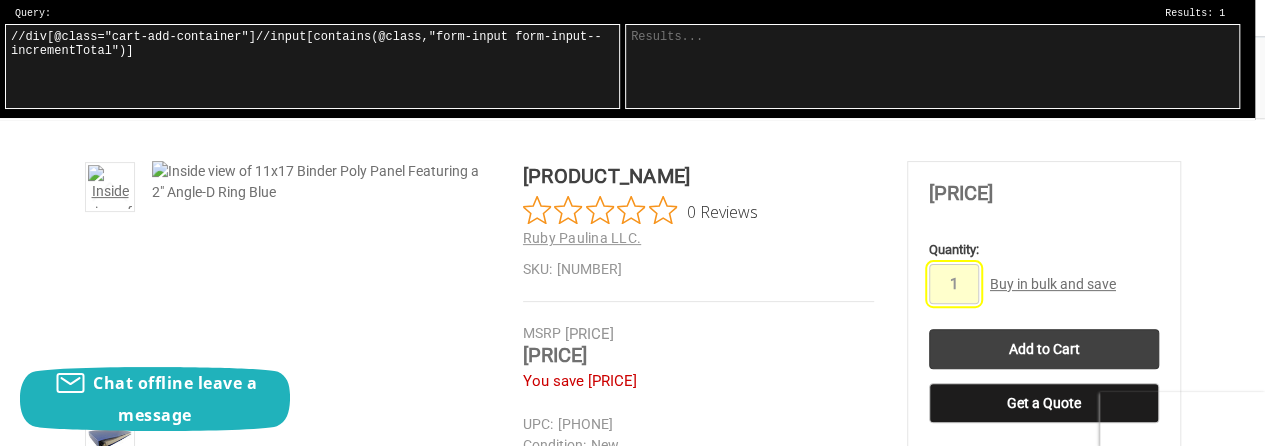 drag, startPoint x: 236, startPoint y: 32, endPoint x: 0, endPoint y: 25, distance: 236.10379 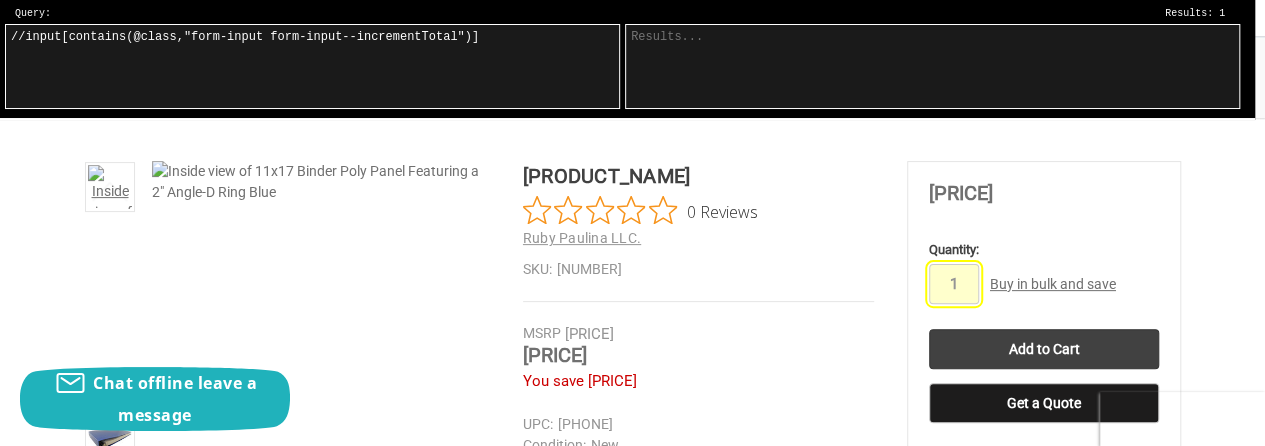 drag, startPoint x: 324, startPoint y: 39, endPoint x: 418, endPoint y: 36, distance: 94.04786 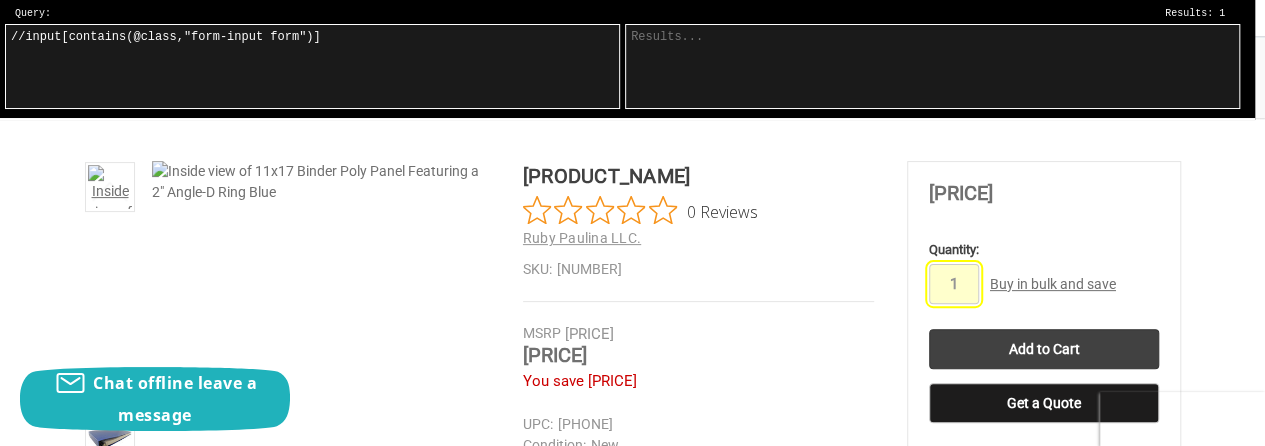 click on "//input[contains(@class,"form-input form")]" at bounding box center [312, 66] 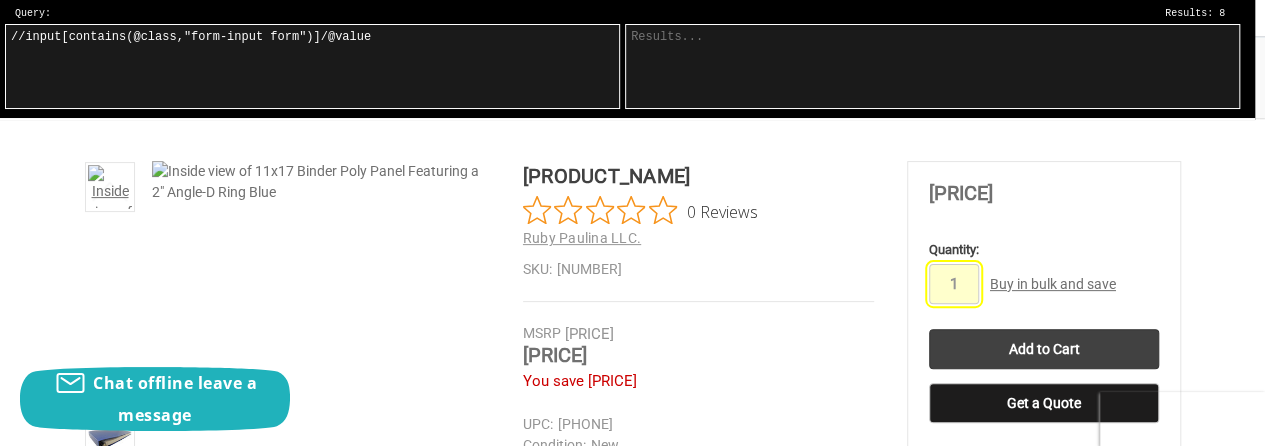 click on "//input[contains(@class,"form-input form")]/@value" at bounding box center (312, 66) 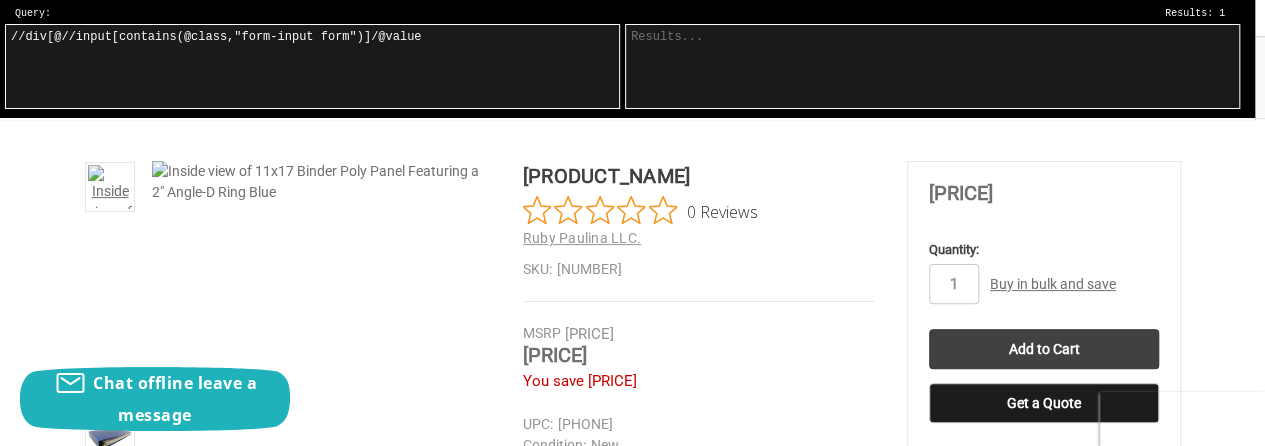 paste on "class="cart-add-container"" 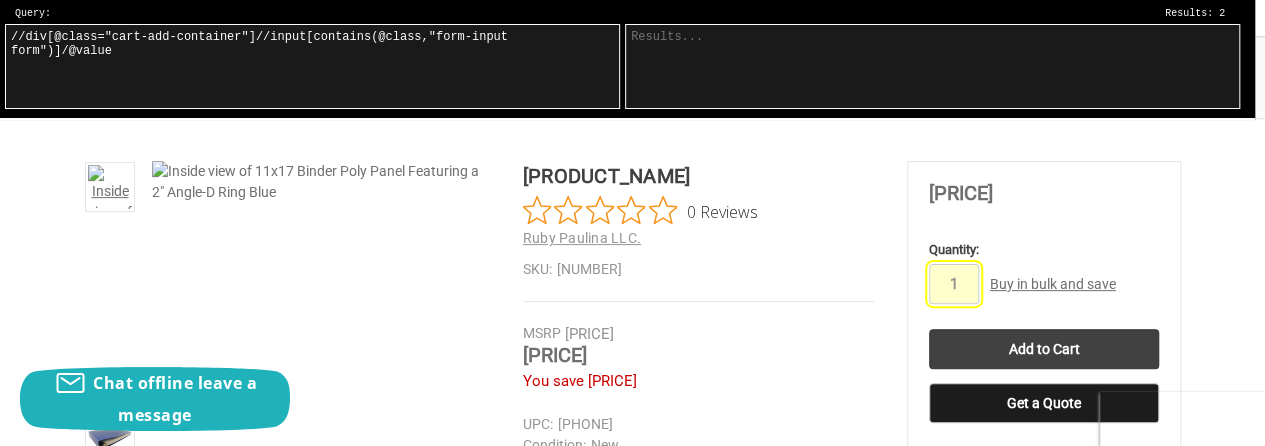 click on "//div[@class="cart-add-container"]//input[contains(@class,"form-input form")]/@value" at bounding box center (312, 66) 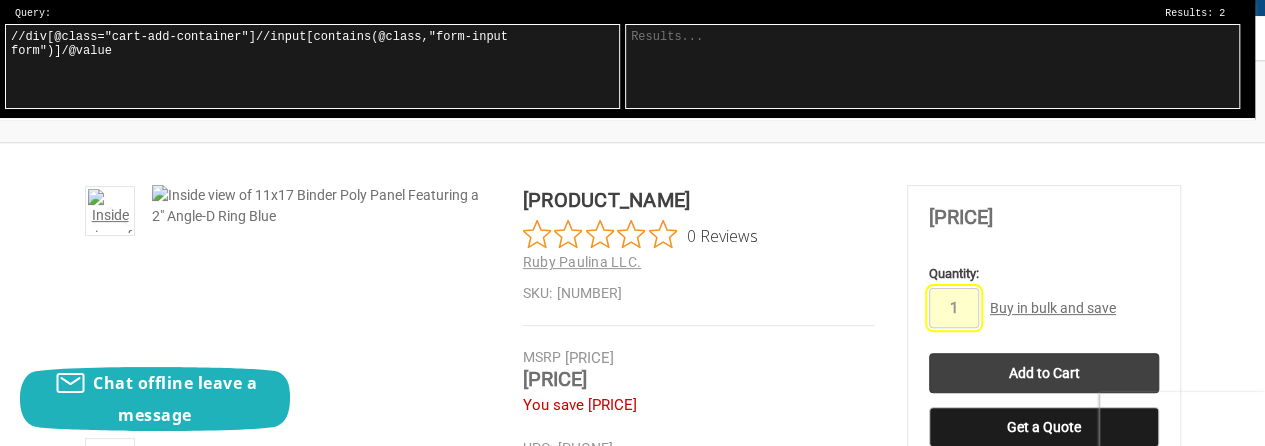 scroll, scrollTop: 300, scrollLeft: 0, axis: vertical 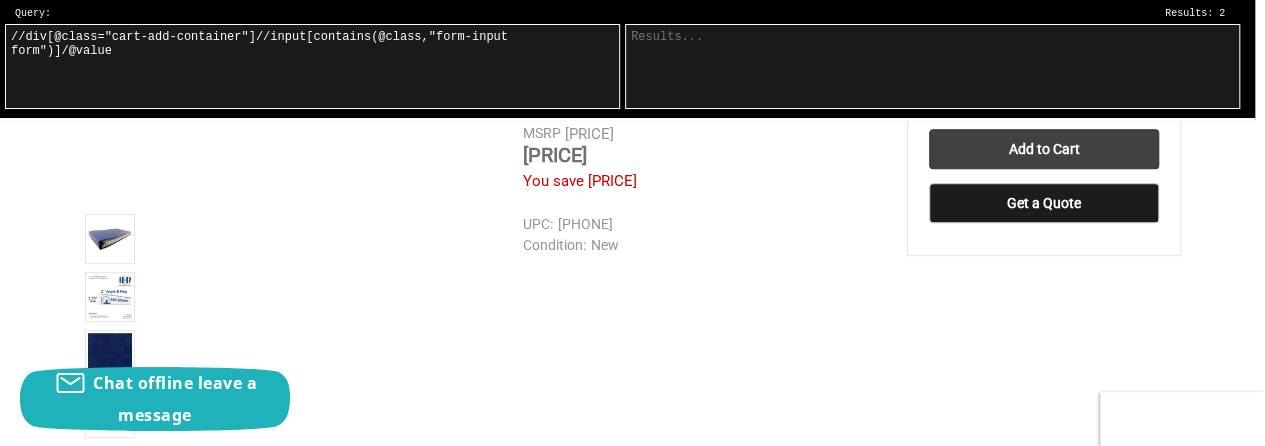 click on "//div[@class="cart-add-container"]//input[contains(@class,"form-input form")]/@value" at bounding box center (312, 66) 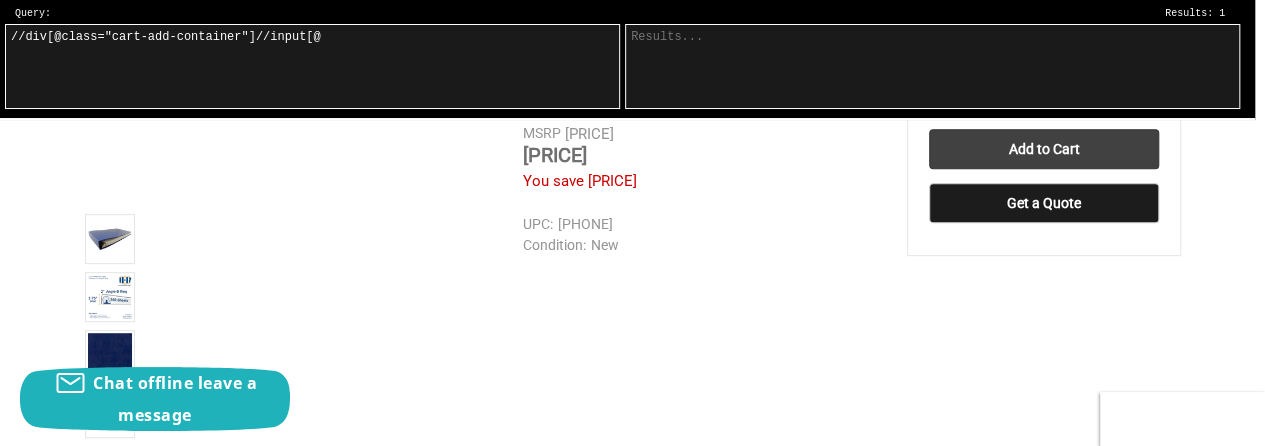 paste on "id="form-action-addToCart"" 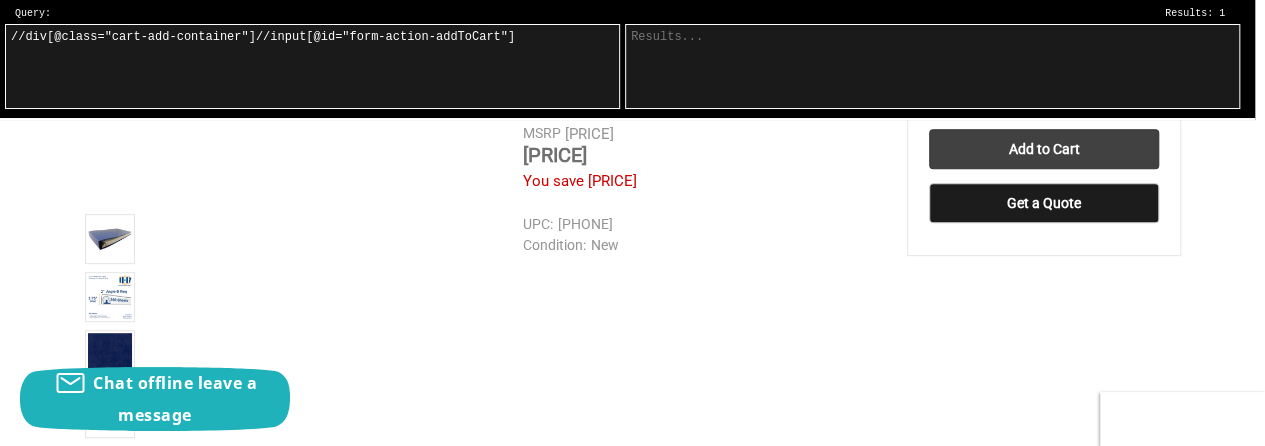 drag, startPoint x: 234, startPoint y: 38, endPoint x: 0, endPoint y: 57, distance: 234.7701 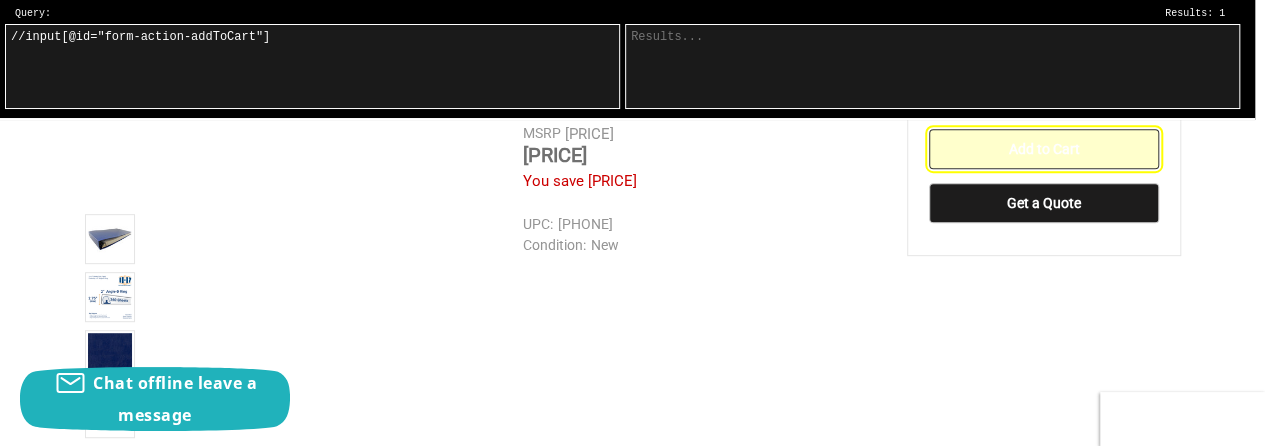 click on "//input[@id="form-action-addToCart"]" at bounding box center [312, 66] 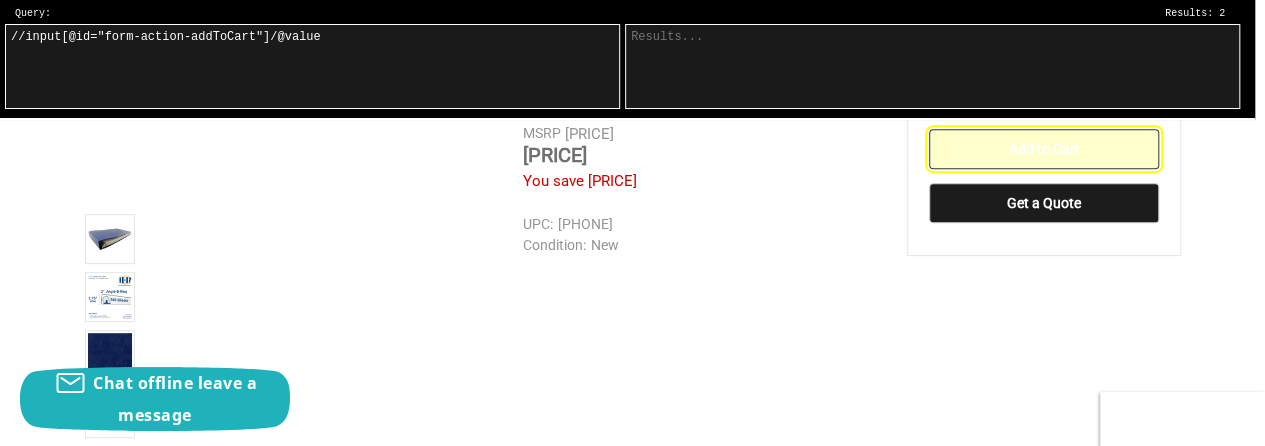 click on "//input[@id="form-action-addToCart"]/@value" at bounding box center (312, 66) 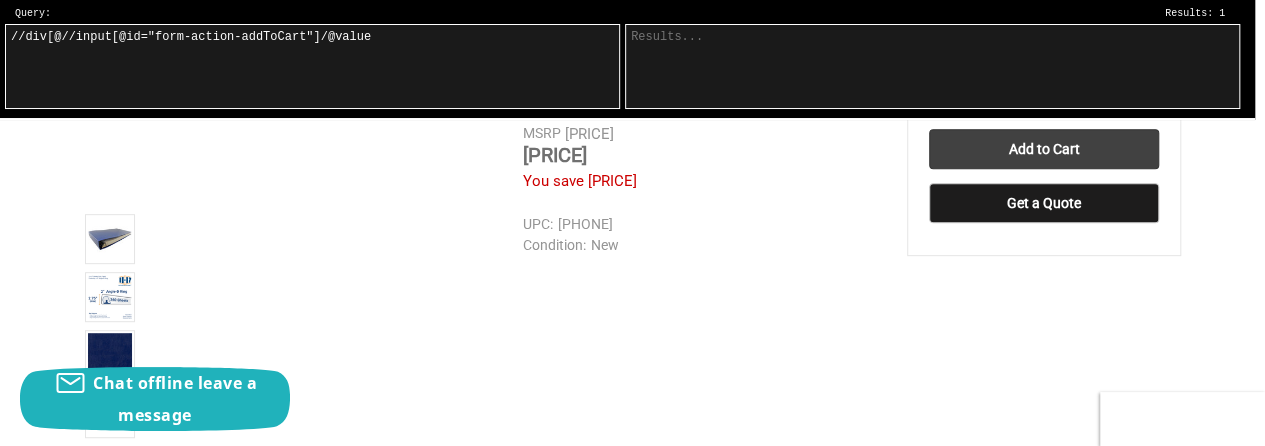 paste on "class="form-action"" 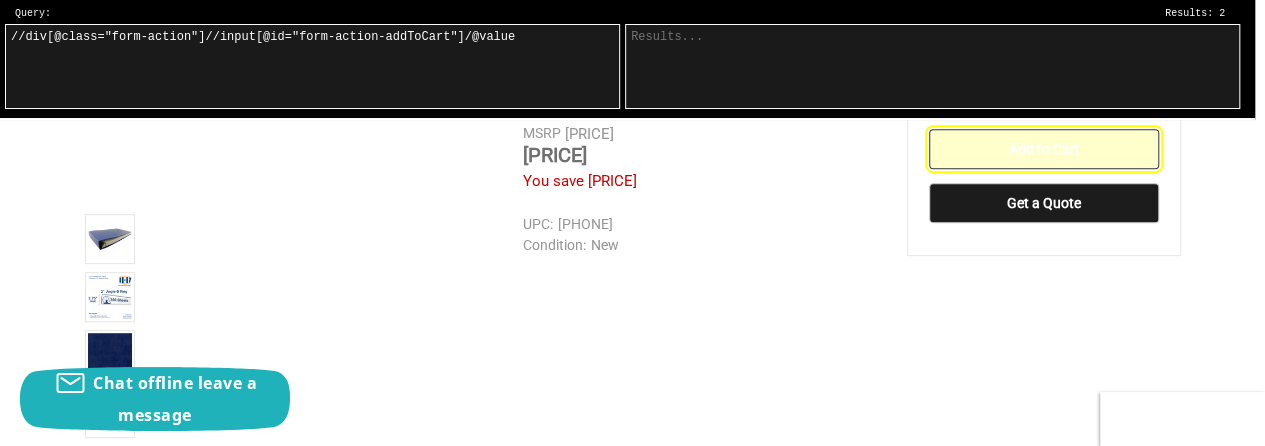 scroll, scrollTop: 300, scrollLeft: 0, axis: vertical 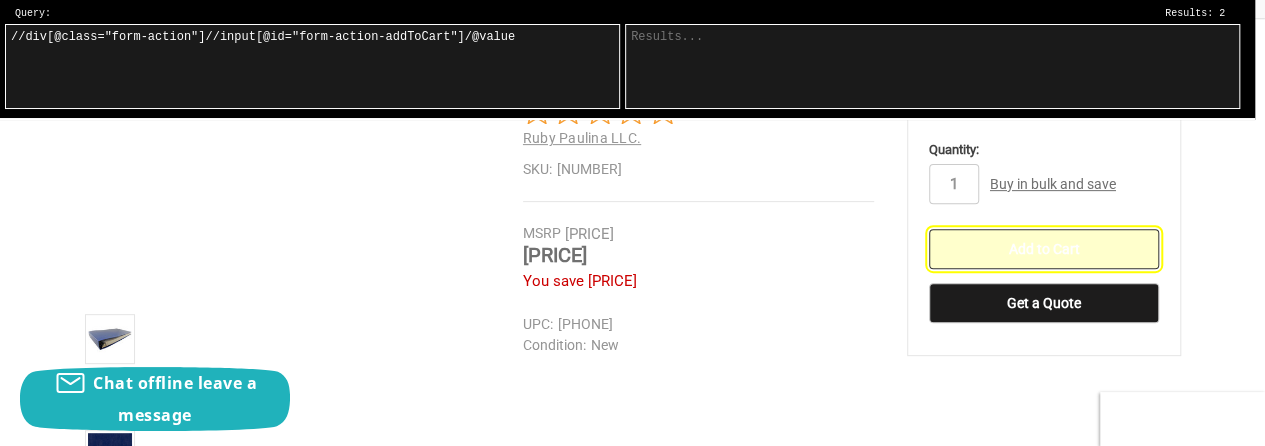 click on "//div[@class="form-action"]//input[@id="form-action-addToCart"]/@value" at bounding box center [312, 66] 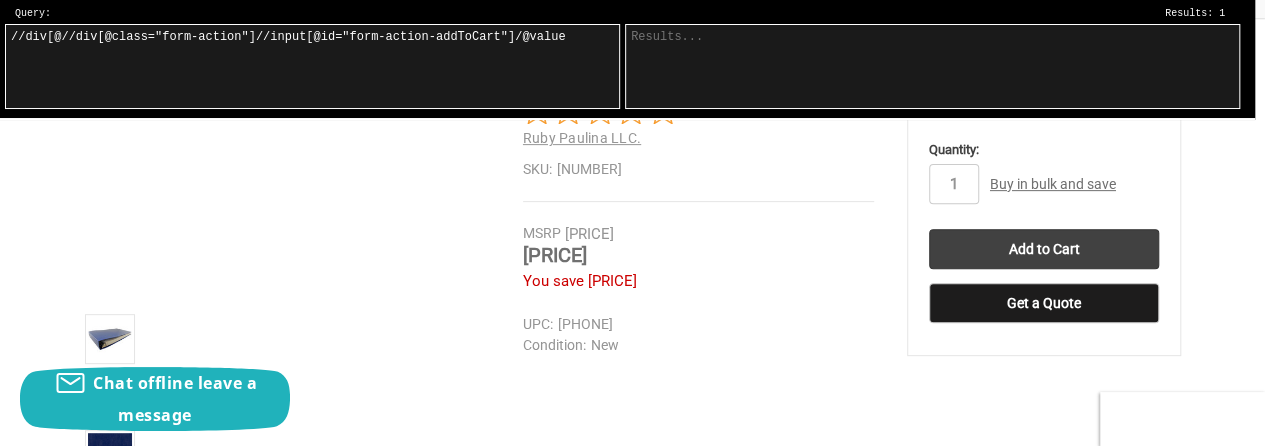 paste on "id="add-to-cart-wrapper"" 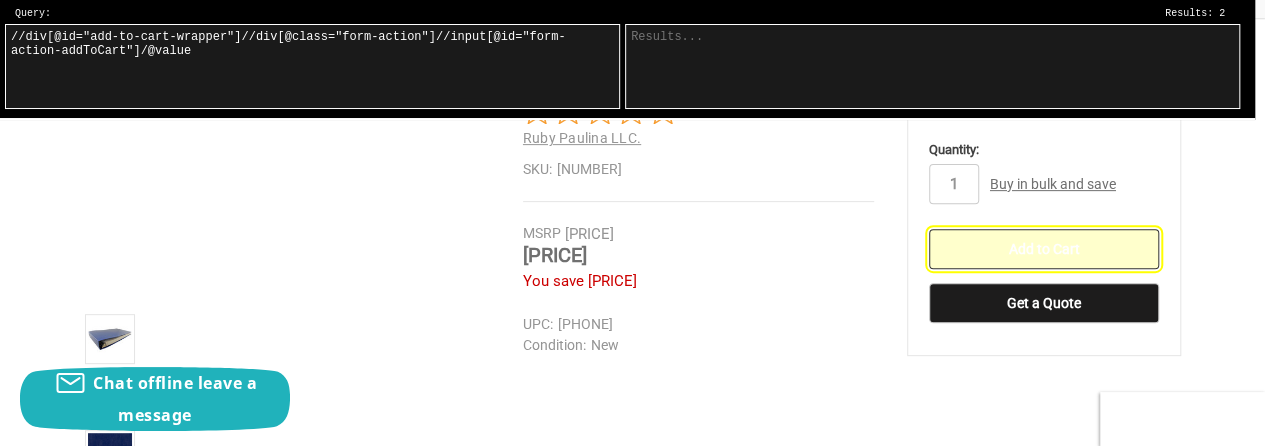 click on "//div[@id="add-to-cart-wrapper"]//div[@class="form-action"]//input[@id="form-action-addToCart"]/@value" at bounding box center [312, 66] 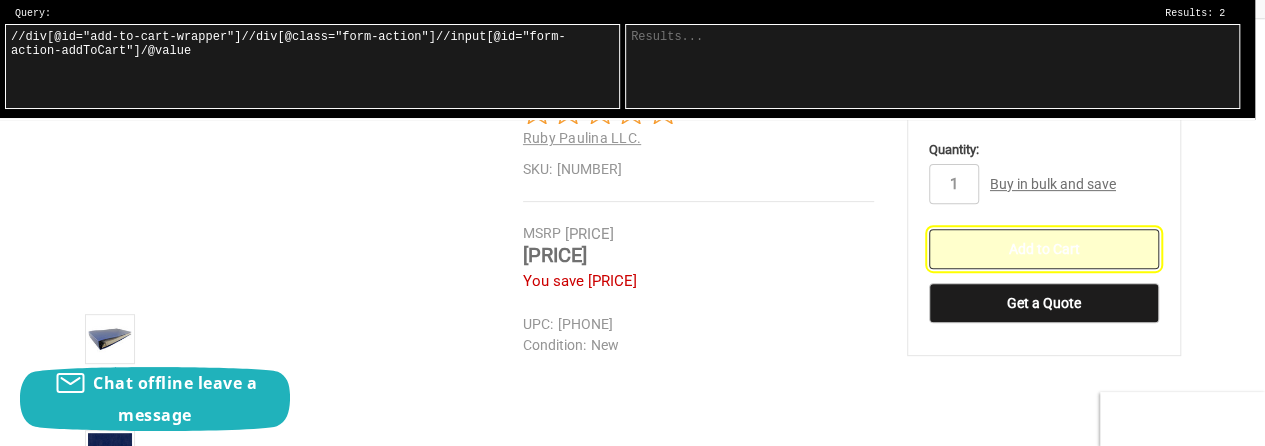 type on "//div[@id="add-to-cart-wrapper"]//div[@class="form-action"]//input[@id="form-action-addToCart"]/@value" 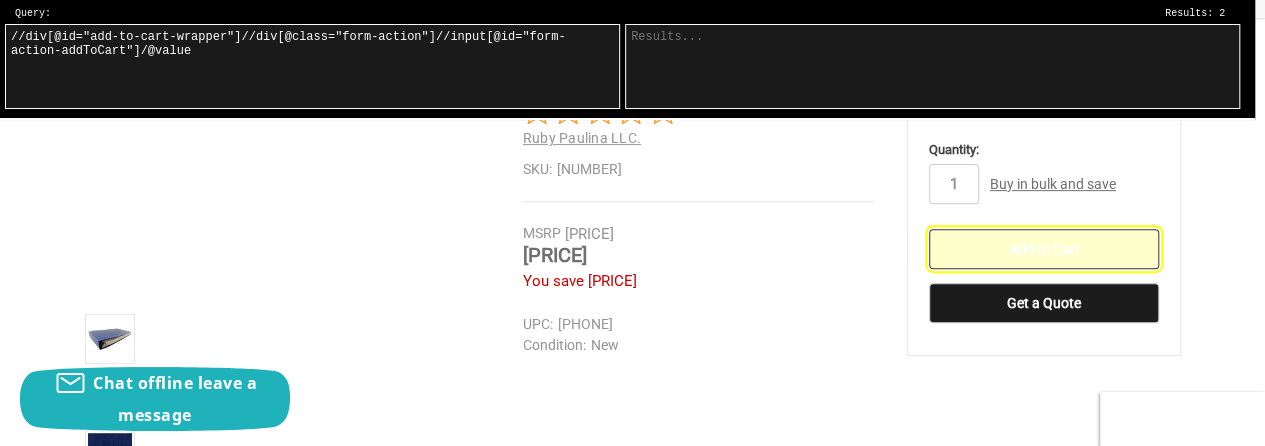 drag, startPoint x: 638, startPoint y: 36, endPoint x: 772, endPoint y: 42, distance: 134.13426 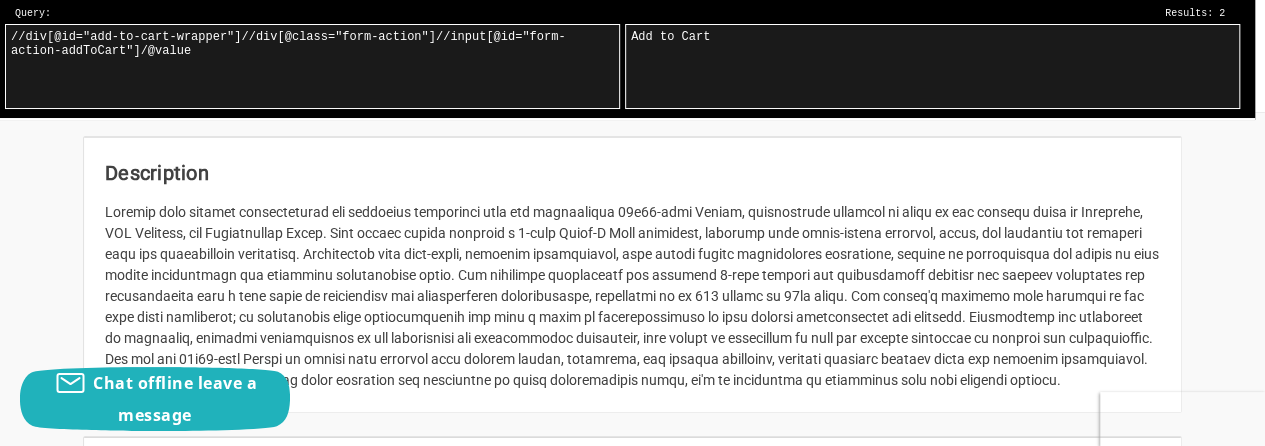 scroll, scrollTop: 700, scrollLeft: 0, axis: vertical 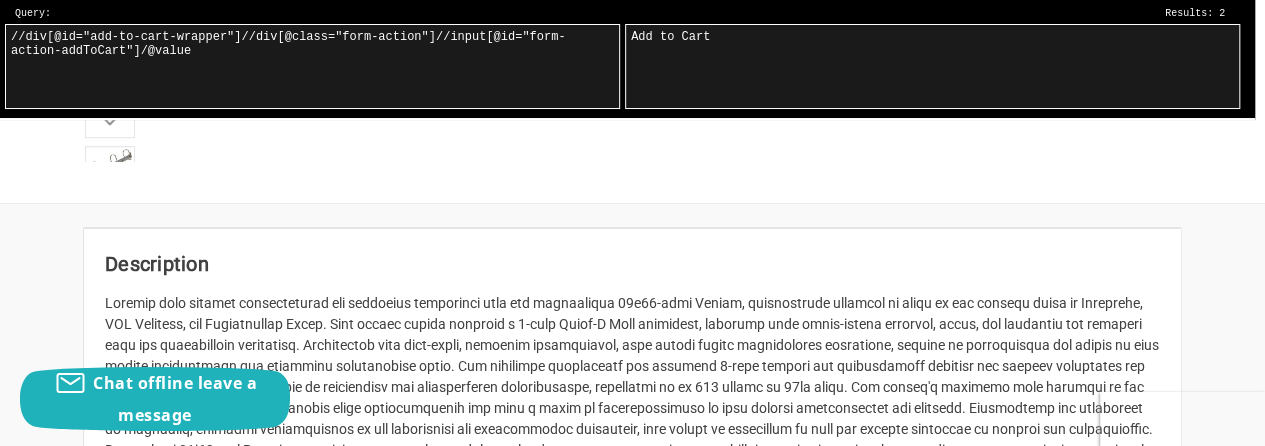 click on "//div[@id="add-to-cart-wrapper"]//div[@class="form-action"]//input[@id="form-action-addToCart"]/@value" at bounding box center [312, 66] 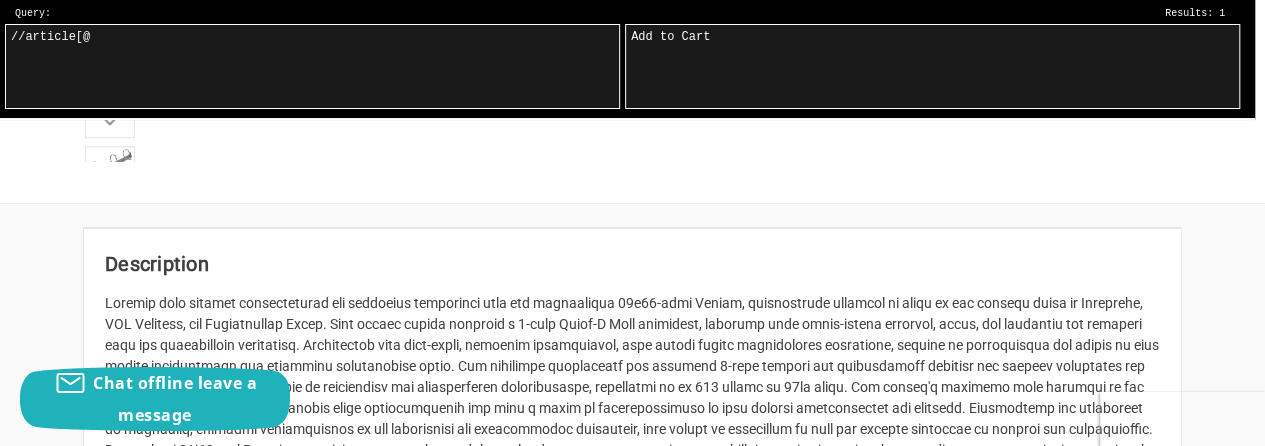 paste on "id="productDescription"" 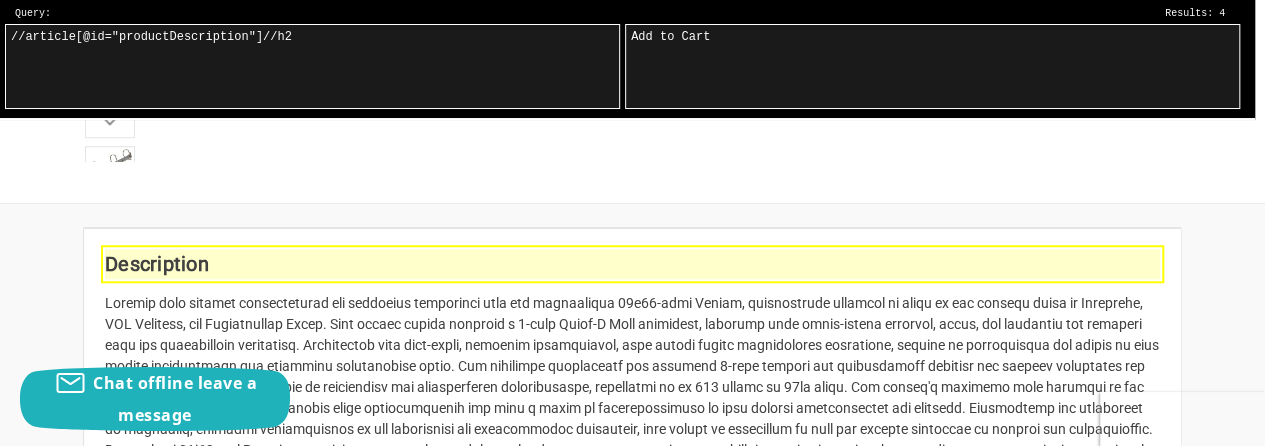 type on "//article[@id="productDescription"]//h2" 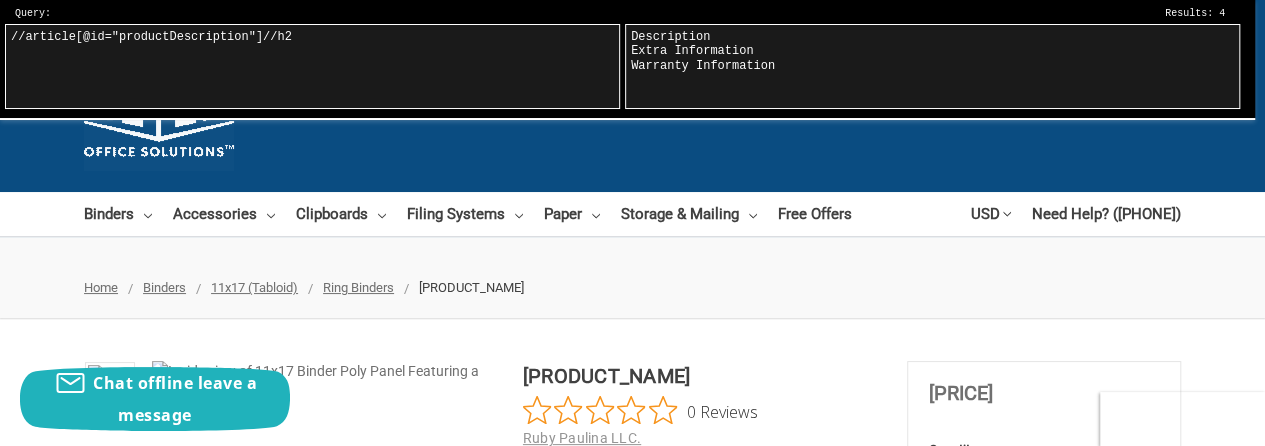 scroll, scrollTop: 200, scrollLeft: 0, axis: vertical 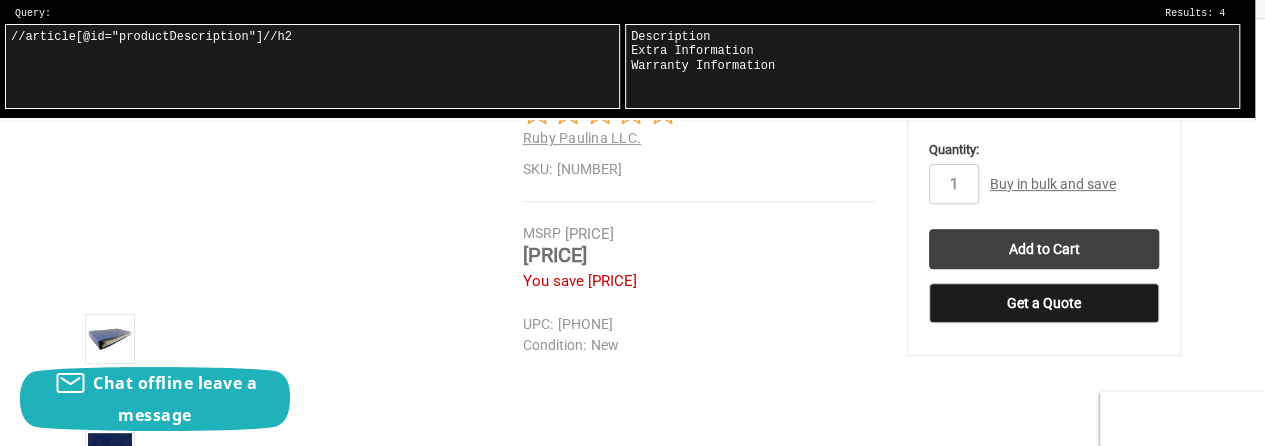 click on "//article[@id="productDescription"]//h2" at bounding box center [312, 66] 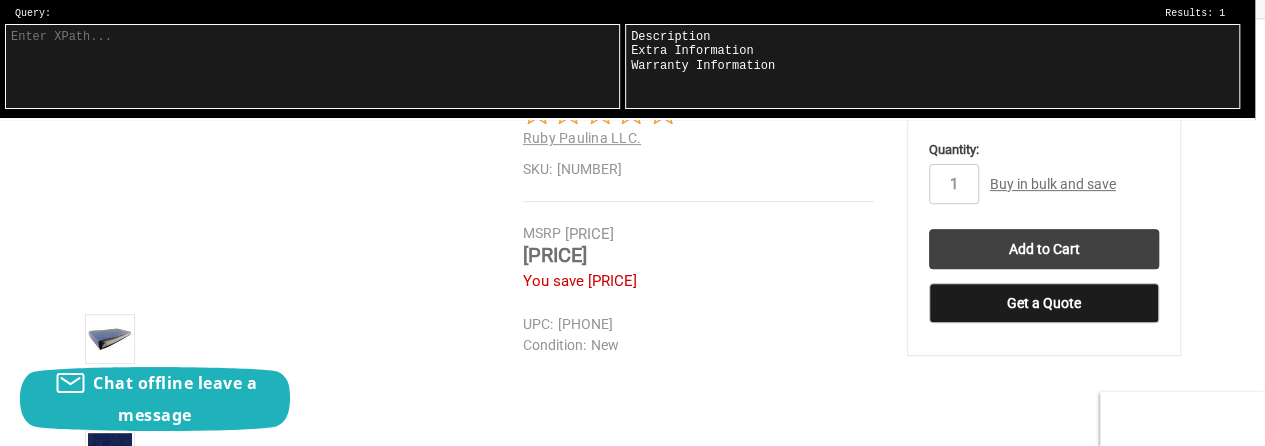 paste on "//section[@class="productView-details buy-section"]//div[@class="productView-price"]//div[@class="price-section"]//div[@class="price-section--wrapper"]//span[contains(@class,"price price--withoutTax price-primary")]" 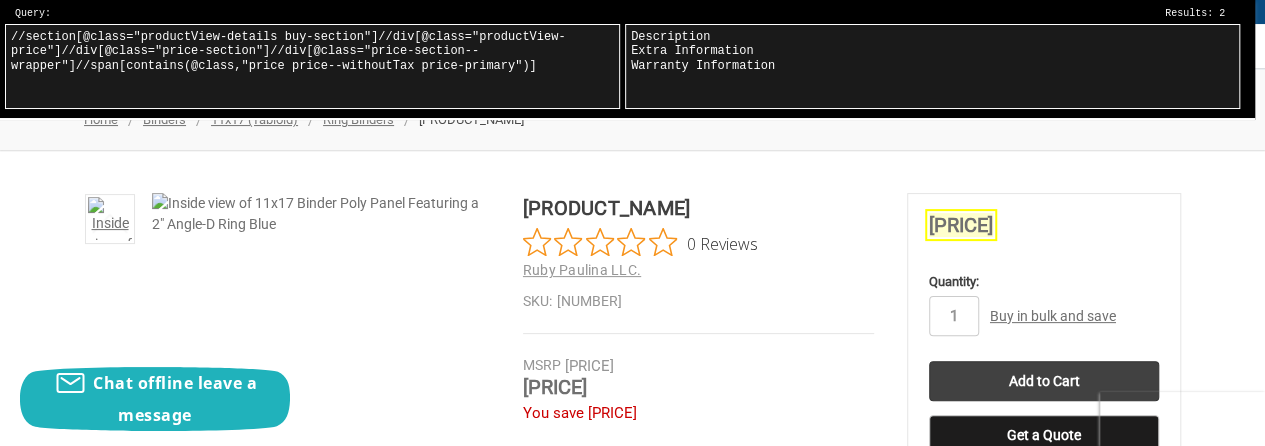 scroll, scrollTop: 200, scrollLeft: 0, axis: vertical 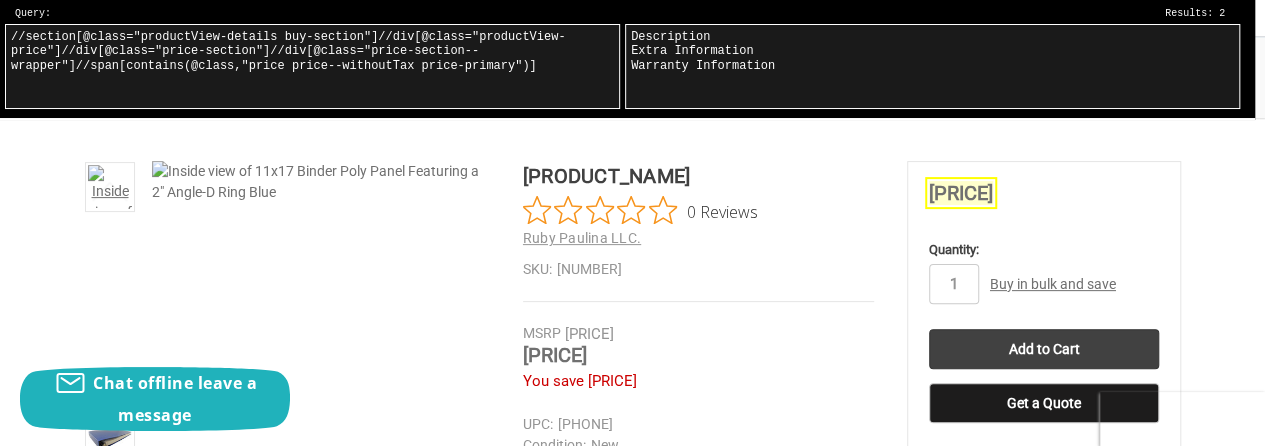 click on "//section[@class="productView-details buy-section"]//div[@class="productView-price"]//div[@class="price-section"]//div[@class="price-section--wrapper"]//span[contains(@class,"price price--withoutTax price-primary")]" at bounding box center (312, 66) 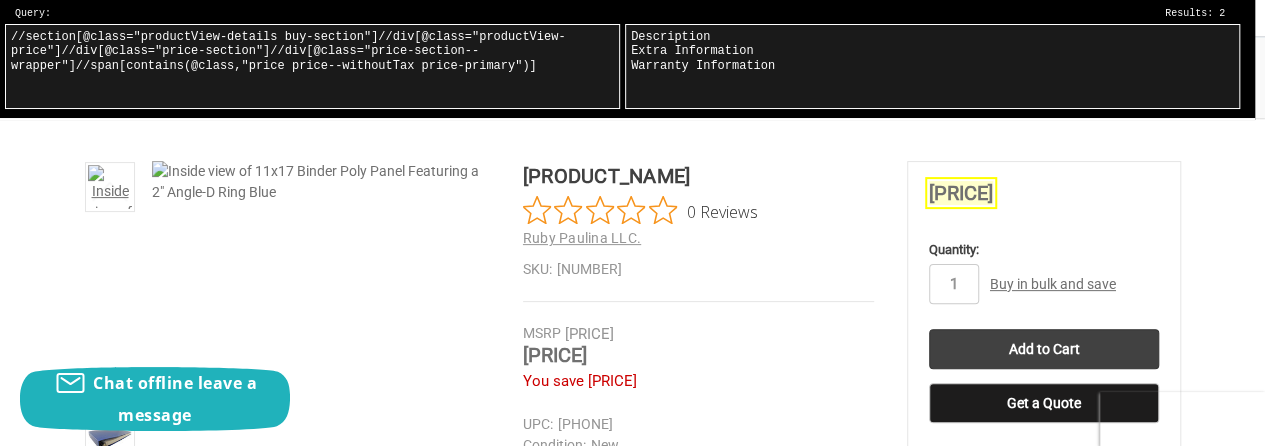 drag, startPoint x: 86, startPoint y: 39, endPoint x: 338, endPoint y: 39, distance: 252 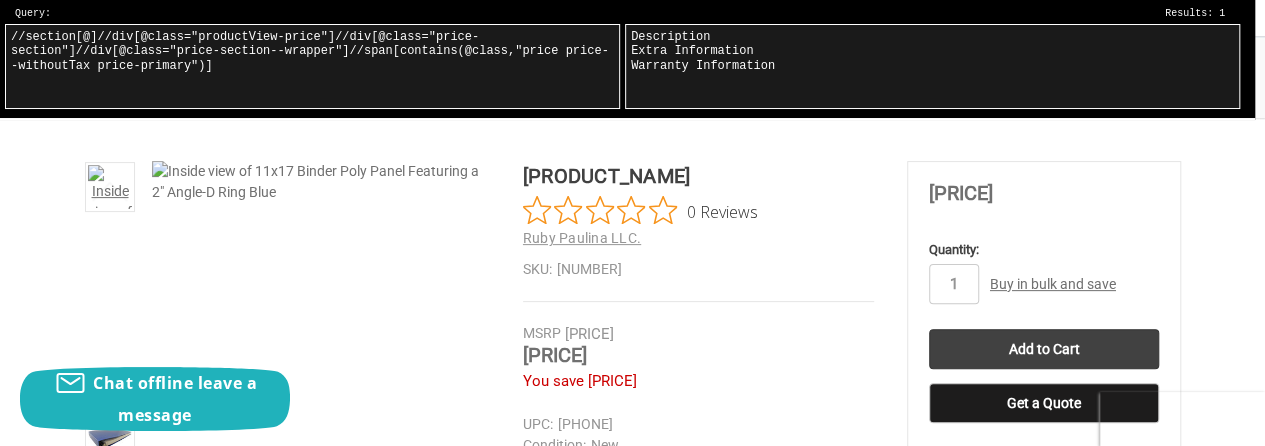 paste on "class="productView-details productView-details--header"" 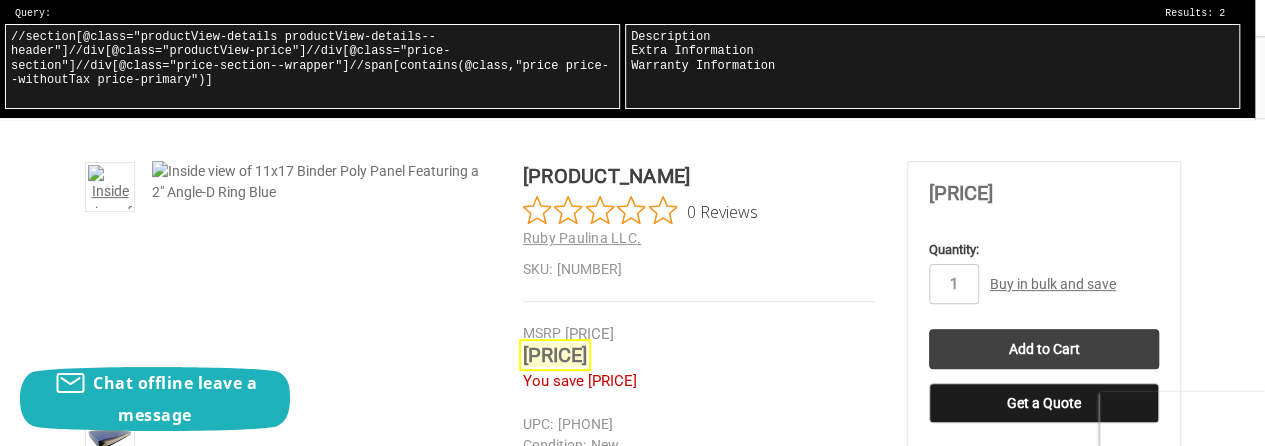 click on "//section[@class="productView-details productView-details--header"]//div[@class="productView-price"]//div[@class="price-section"]//div[@class="price-section--wrapper"]//span[contains(@class,"price price--withoutTax price-primary")]" at bounding box center (312, 66) 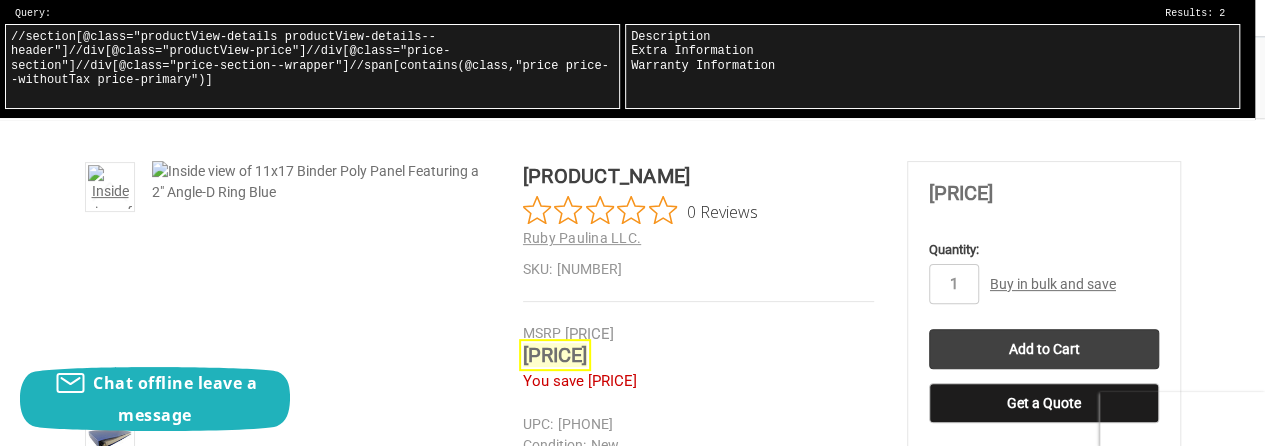 type on "//section[@class="productView-details productView-details--header"]//div[@class="productView-price"]//div[@class="price-section"]//div[@class="price-section--wrapper"]//span[contains(@class,"price price--withoutTax price-primary")]" 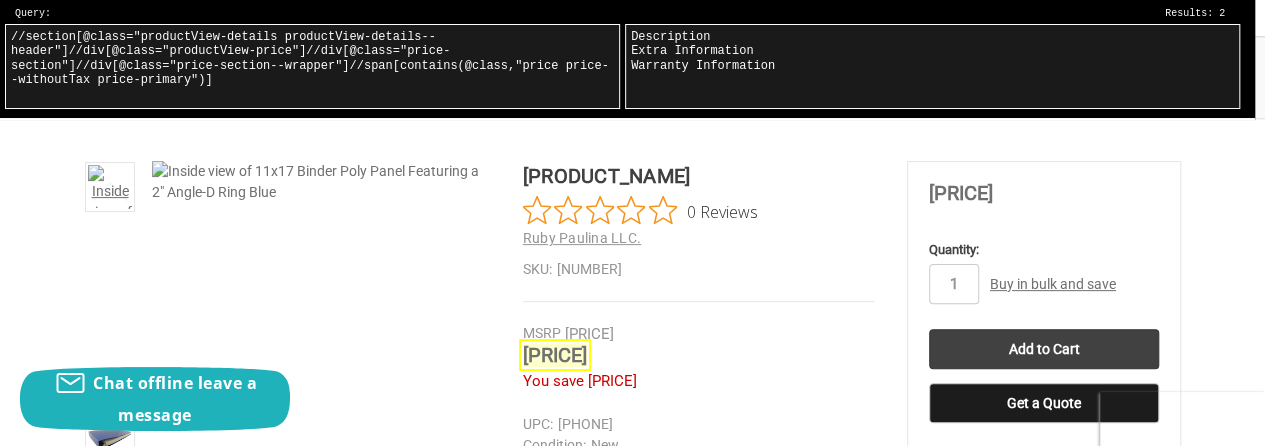 scroll, scrollTop: 0, scrollLeft: 0, axis: both 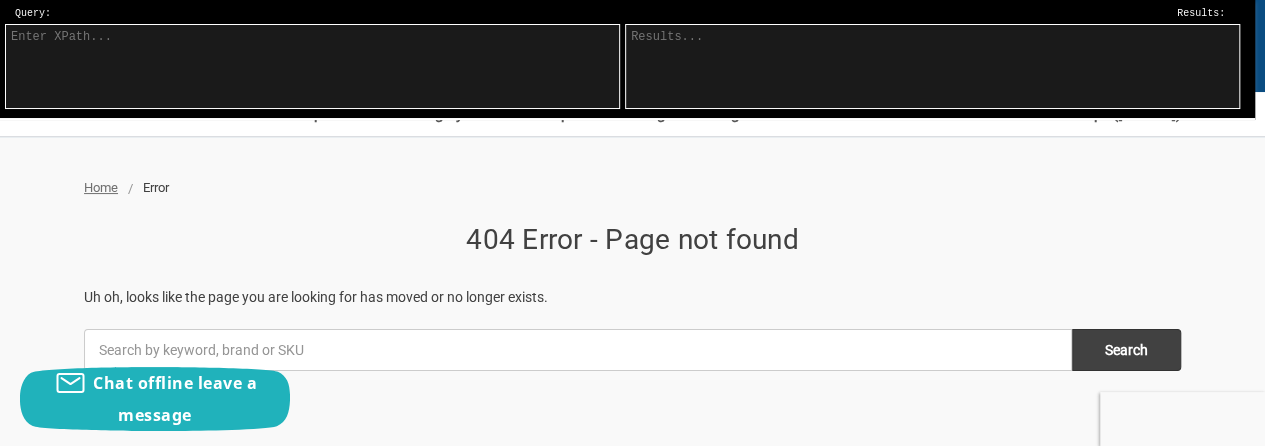 click at bounding box center [312, 66] 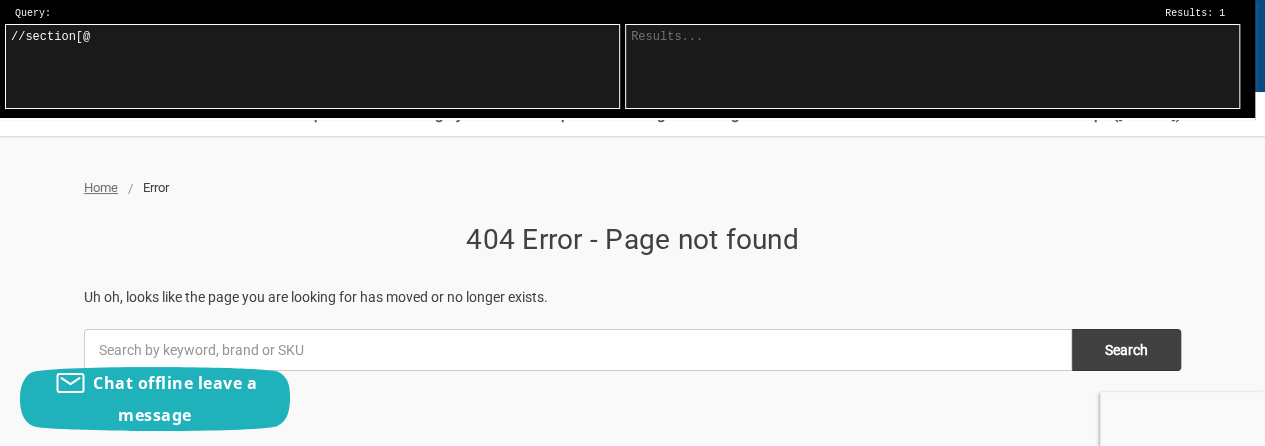 paste on "class="page-content"" 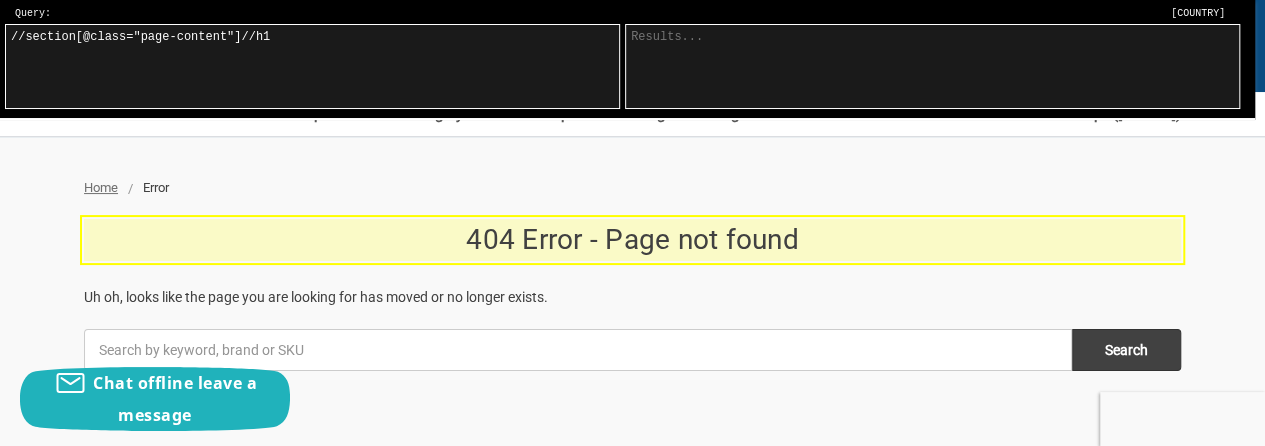 click on "//section[@class="page-content"]//h1" at bounding box center (312, 66) 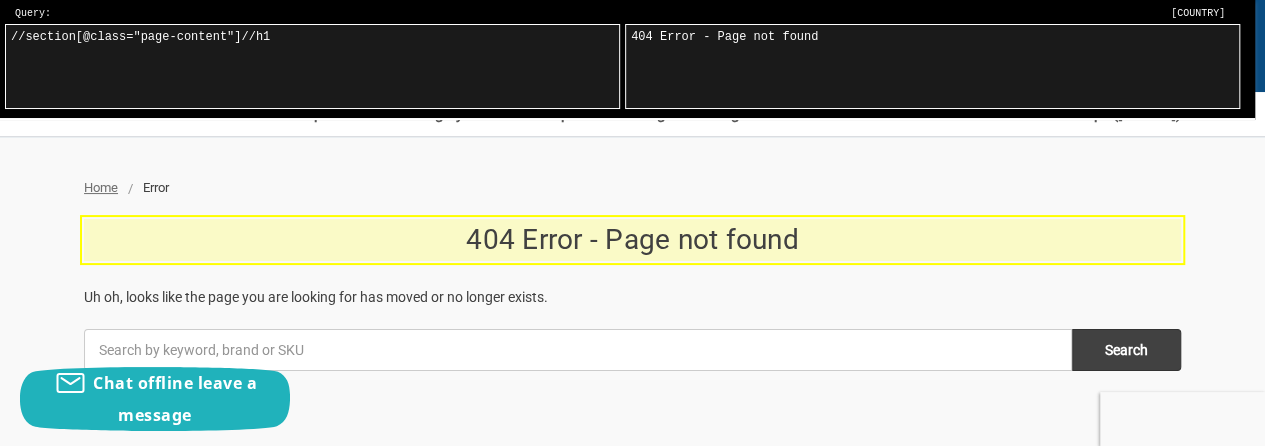 drag, startPoint x: 638, startPoint y: 34, endPoint x: 702, endPoint y: 41, distance: 64.381676 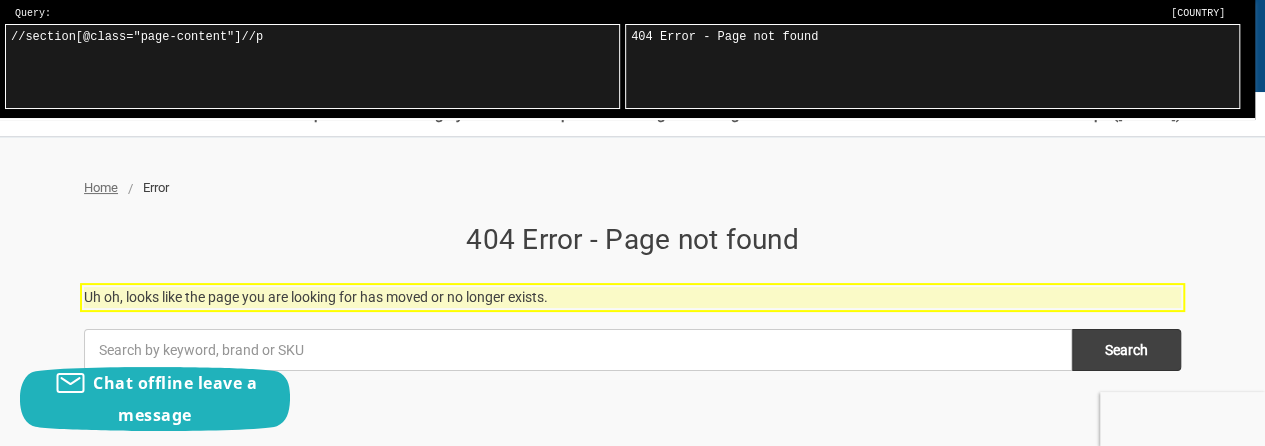 click on "//section[@class="page-content"]//p" at bounding box center [312, 66] 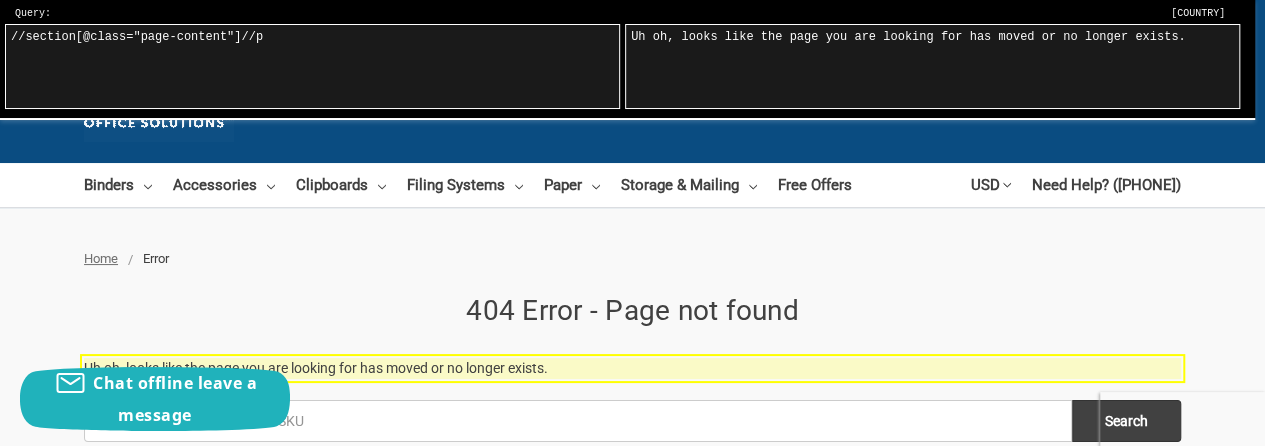 scroll, scrollTop: 0, scrollLeft: 0, axis: both 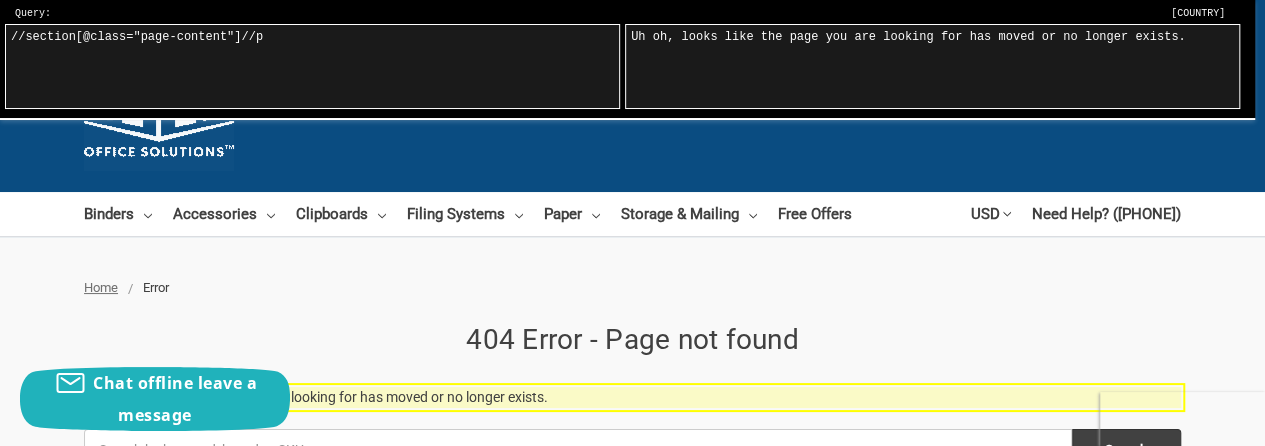 click on "//section[@class="page-content"]//p" at bounding box center [312, 66] 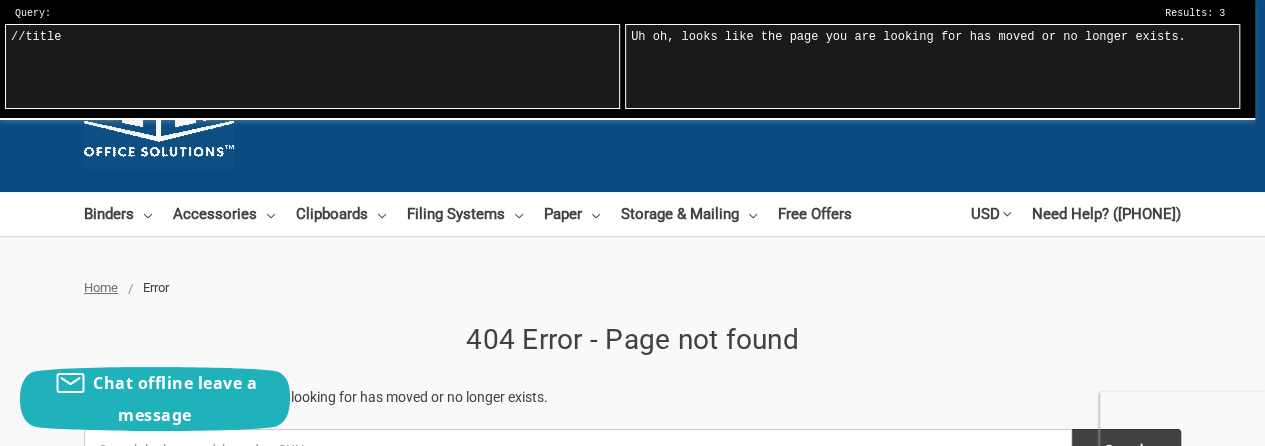 click on "//title" at bounding box center [312, 66] 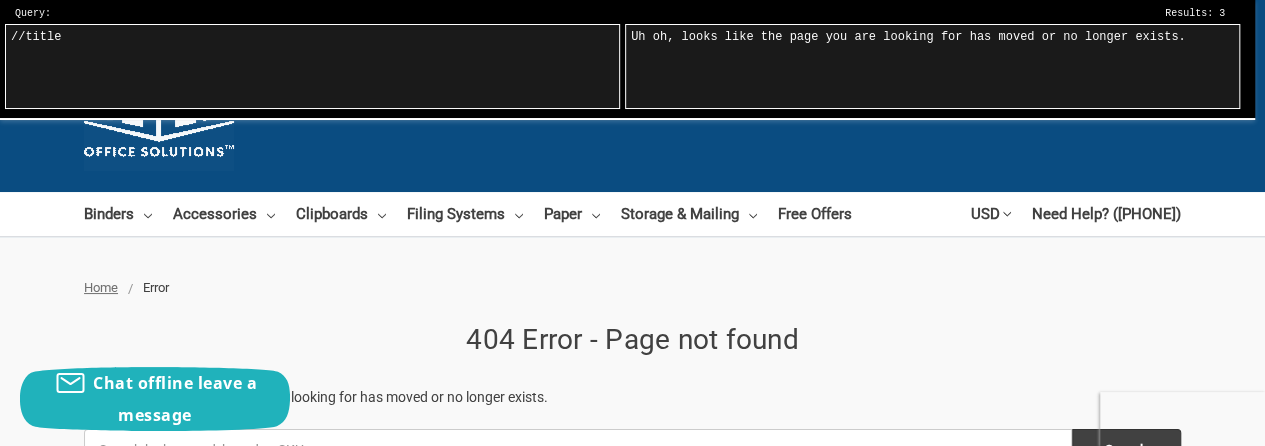 type on "//title" 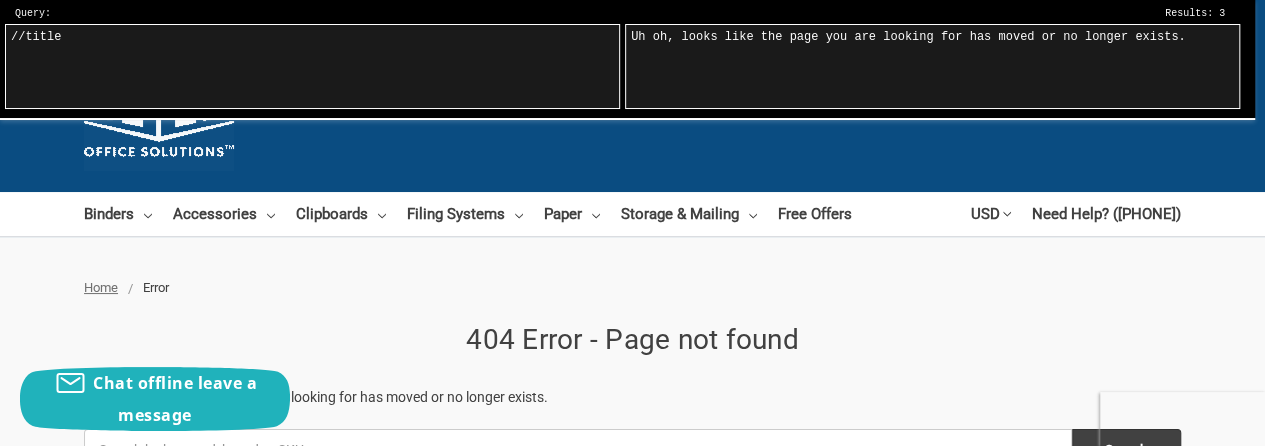 type on "11x17 - Not Found" 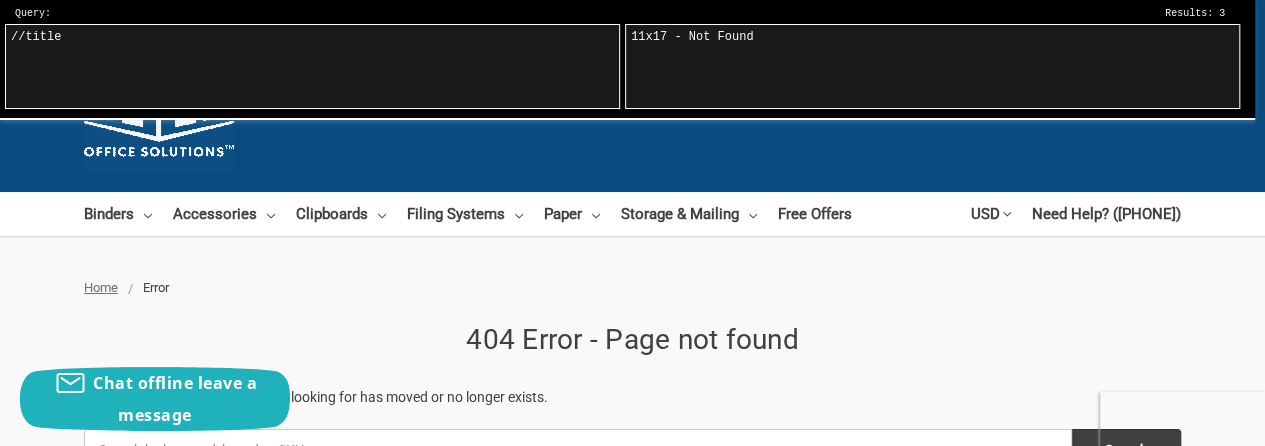 drag, startPoint x: 688, startPoint y: 42, endPoint x: 782, endPoint y: 39, distance: 94.04786 